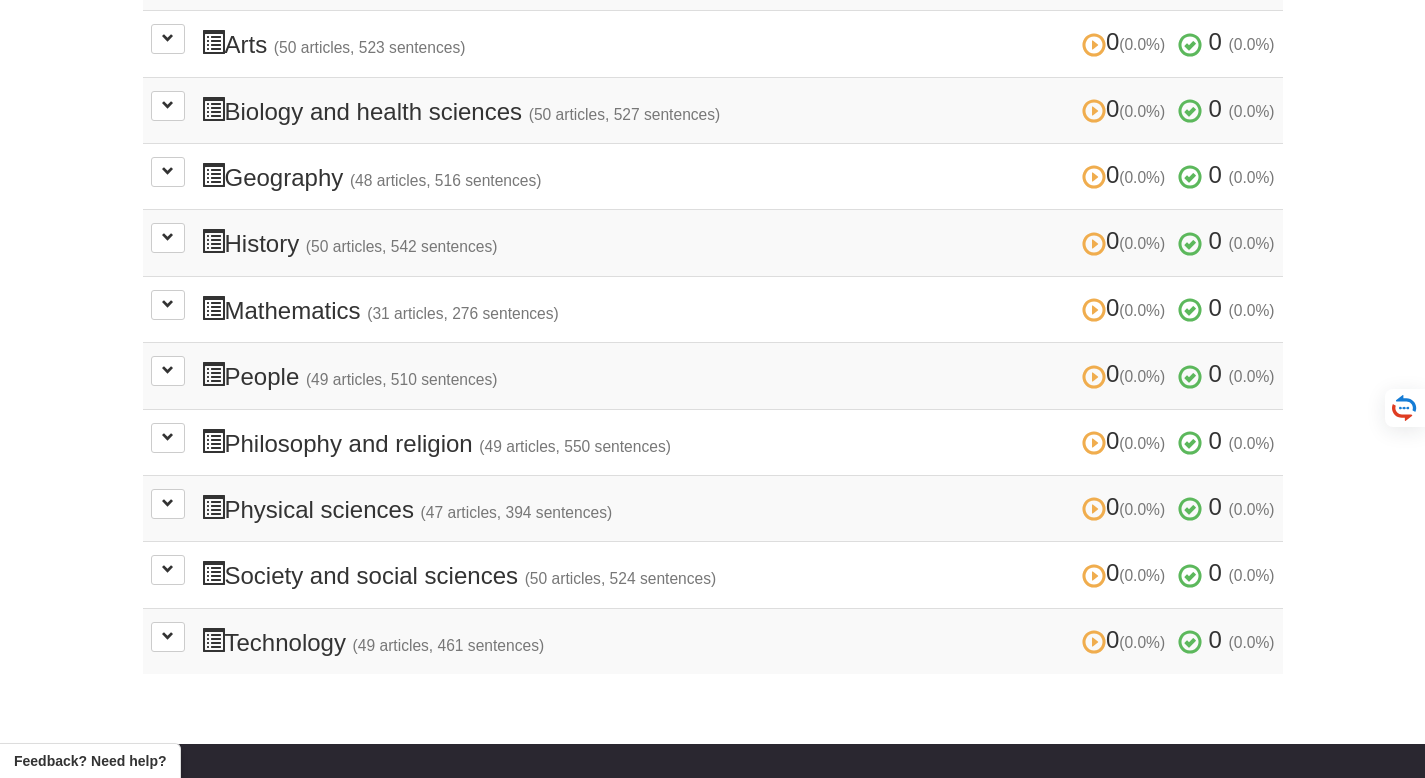 scroll, scrollTop: 479, scrollLeft: 0, axis: vertical 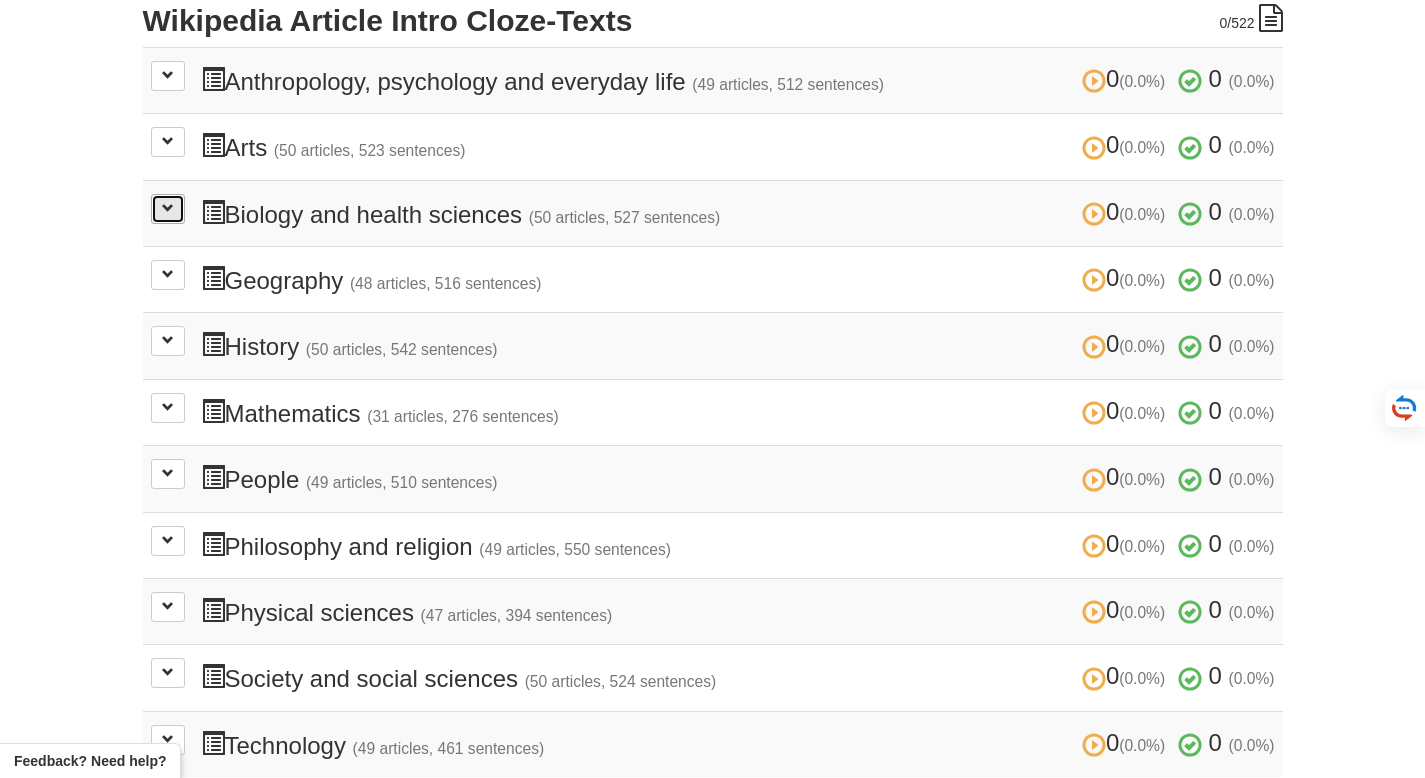 click at bounding box center [168, 208] 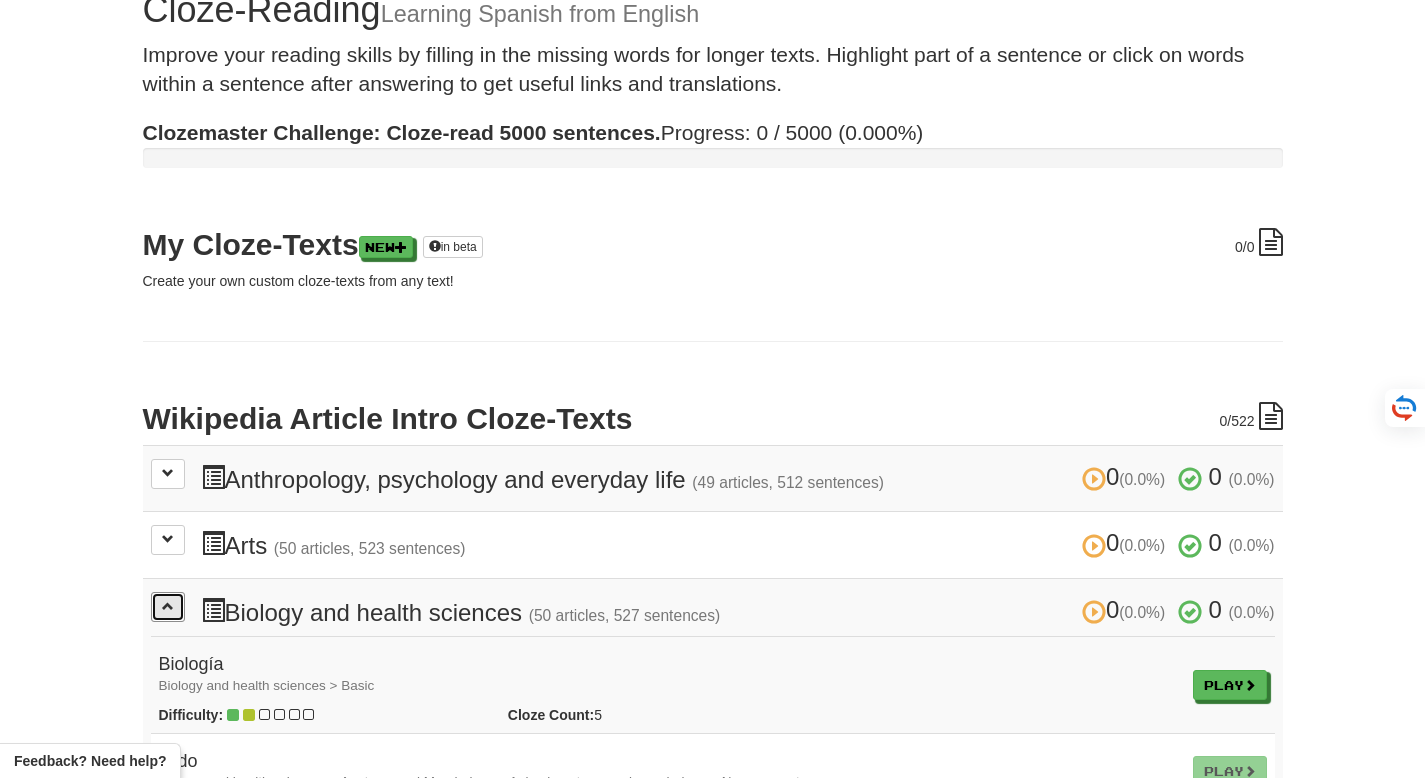 scroll, scrollTop: 0, scrollLeft: 0, axis: both 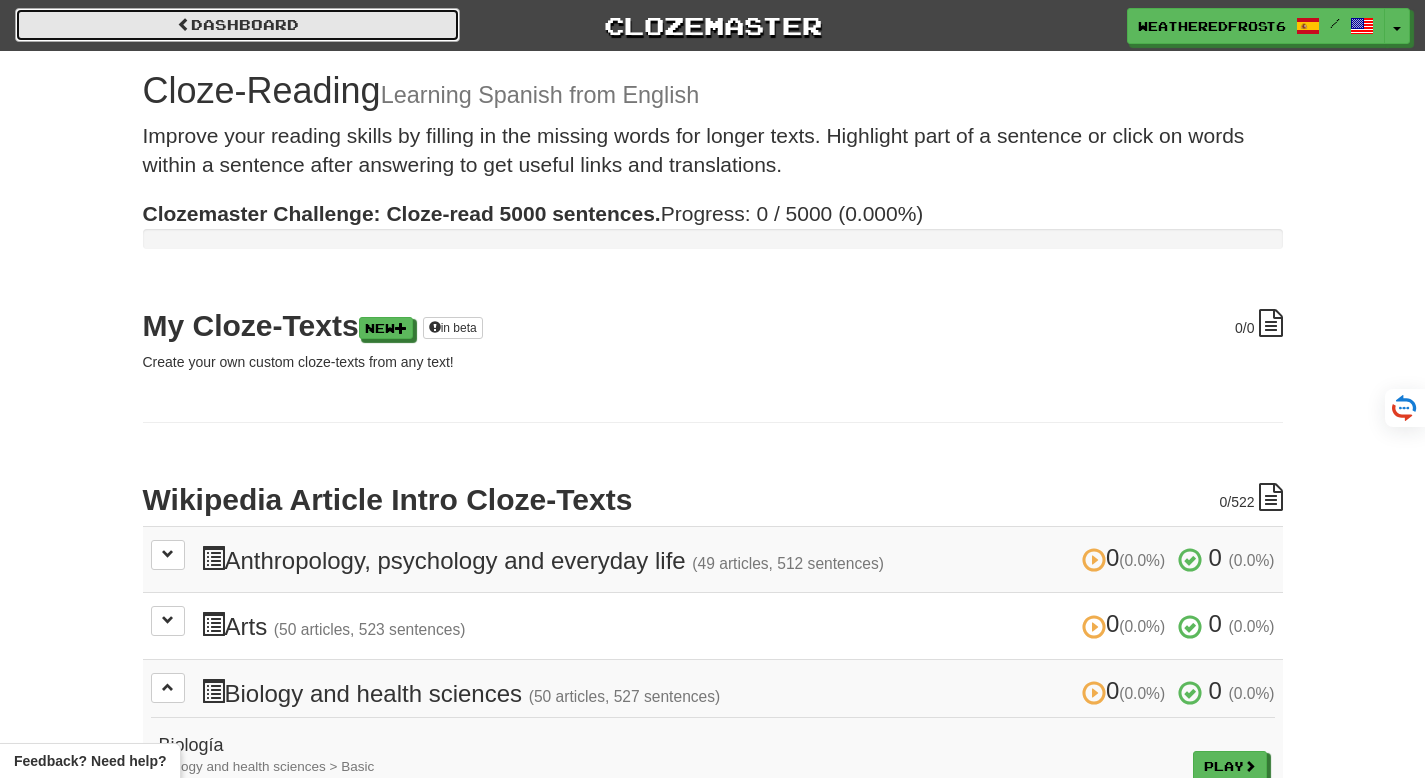 click on "Dashboard" at bounding box center (237, 25) 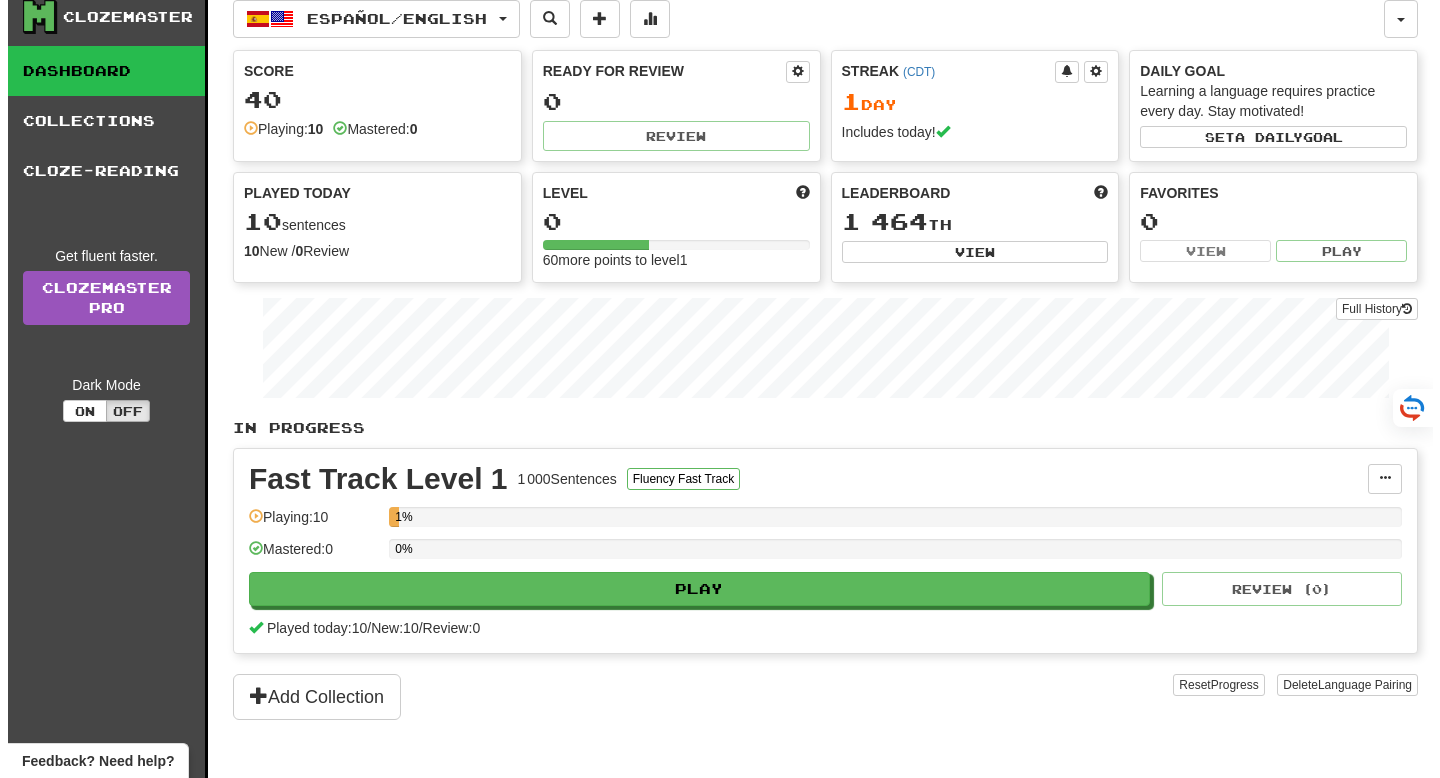 scroll, scrollTop: 0, scrollLeft: 0, axis: both 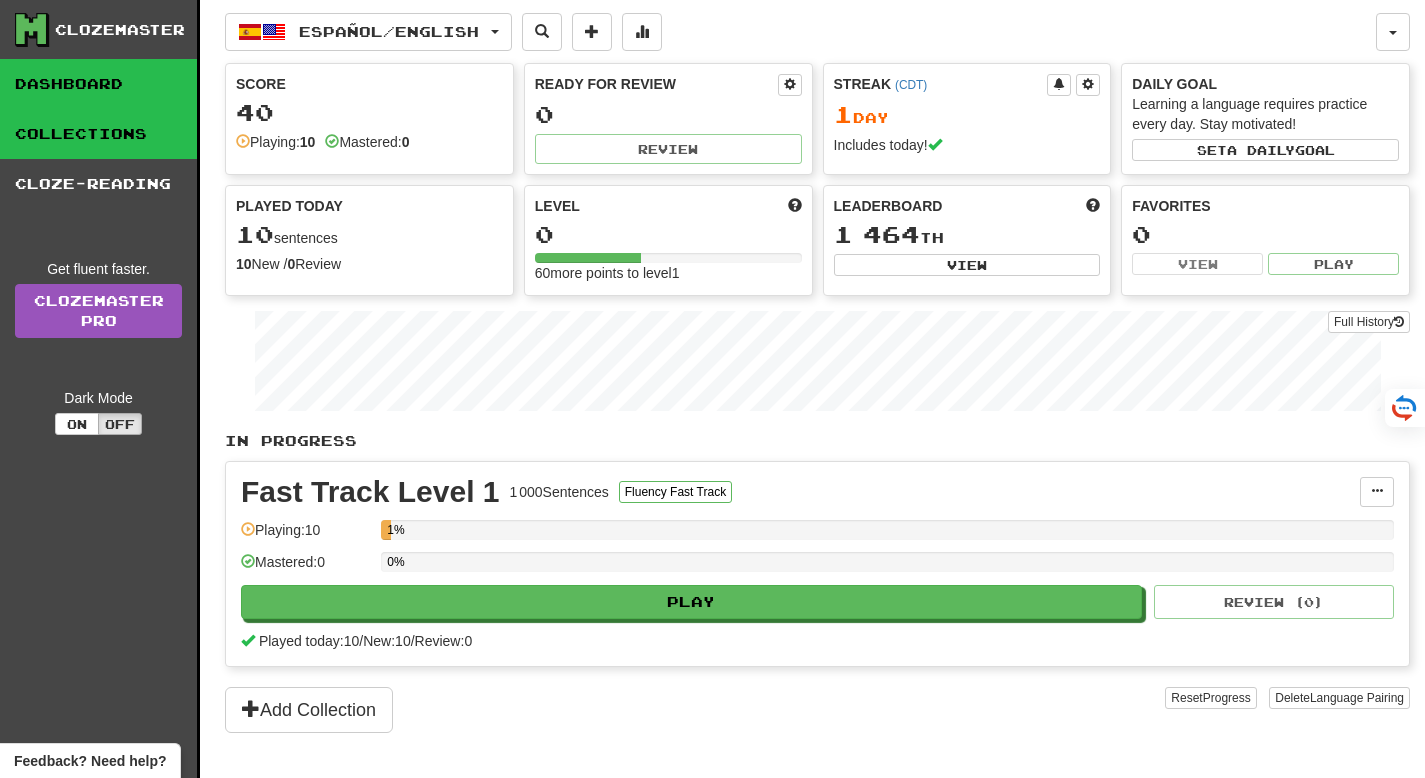 click on "Collections" at bounding box center (98, 134) 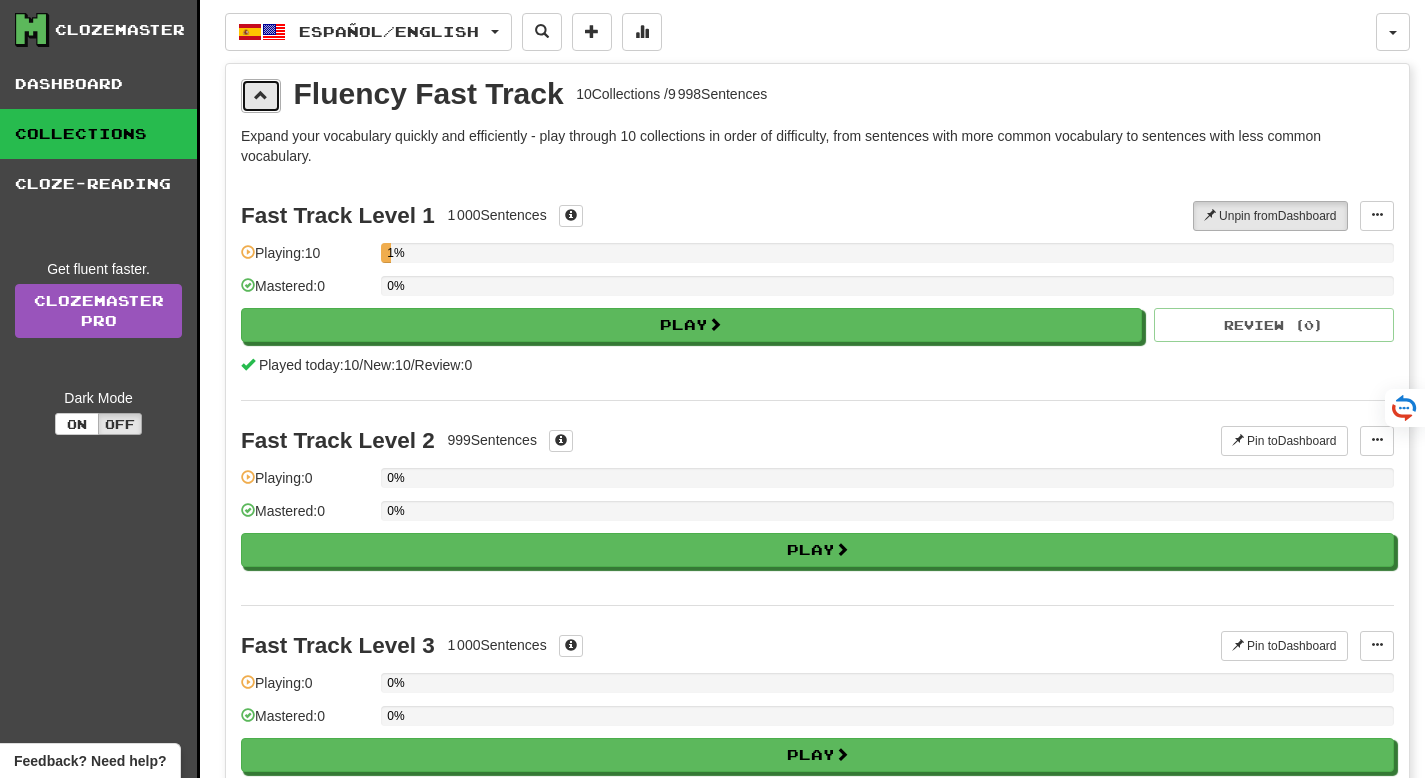 click at bounding box center [261, 96] 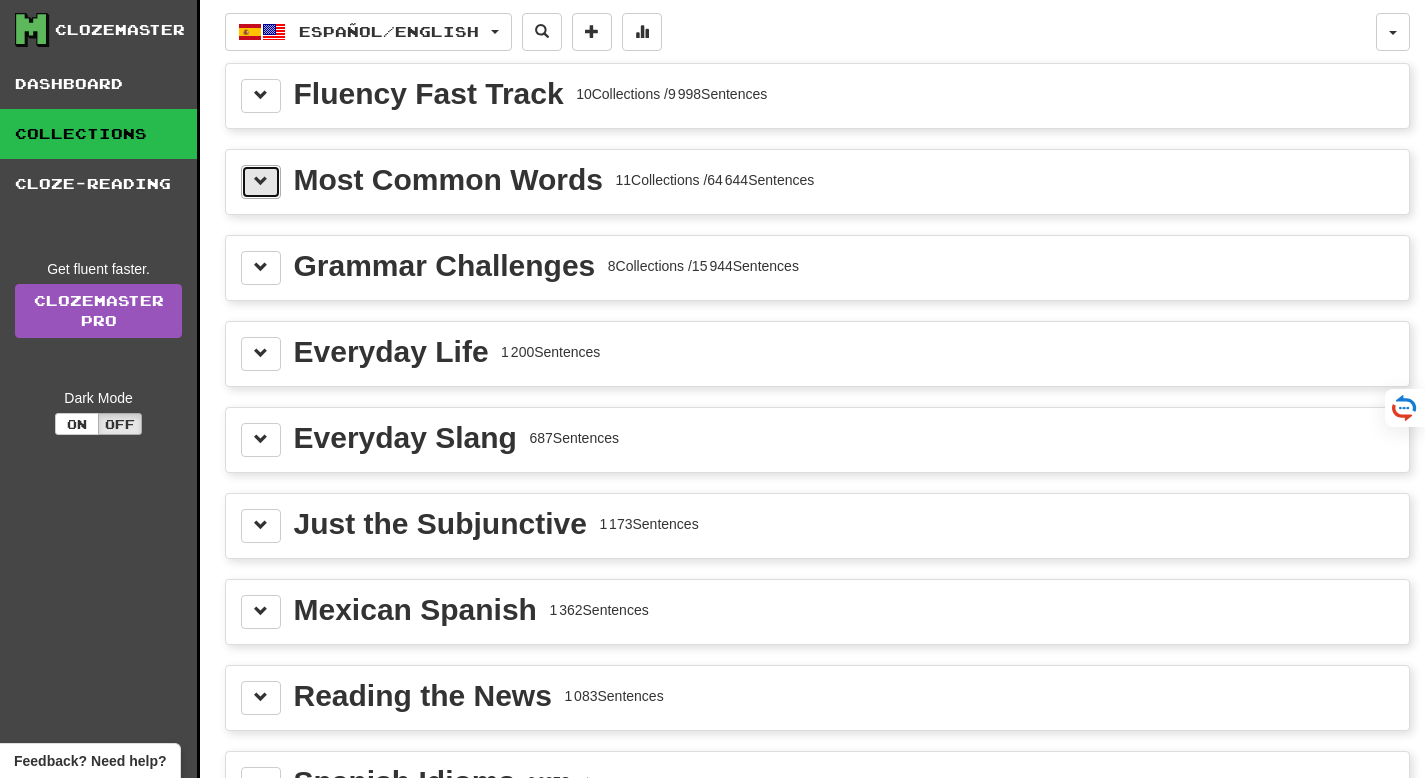 click at bounding box center [261, 181] 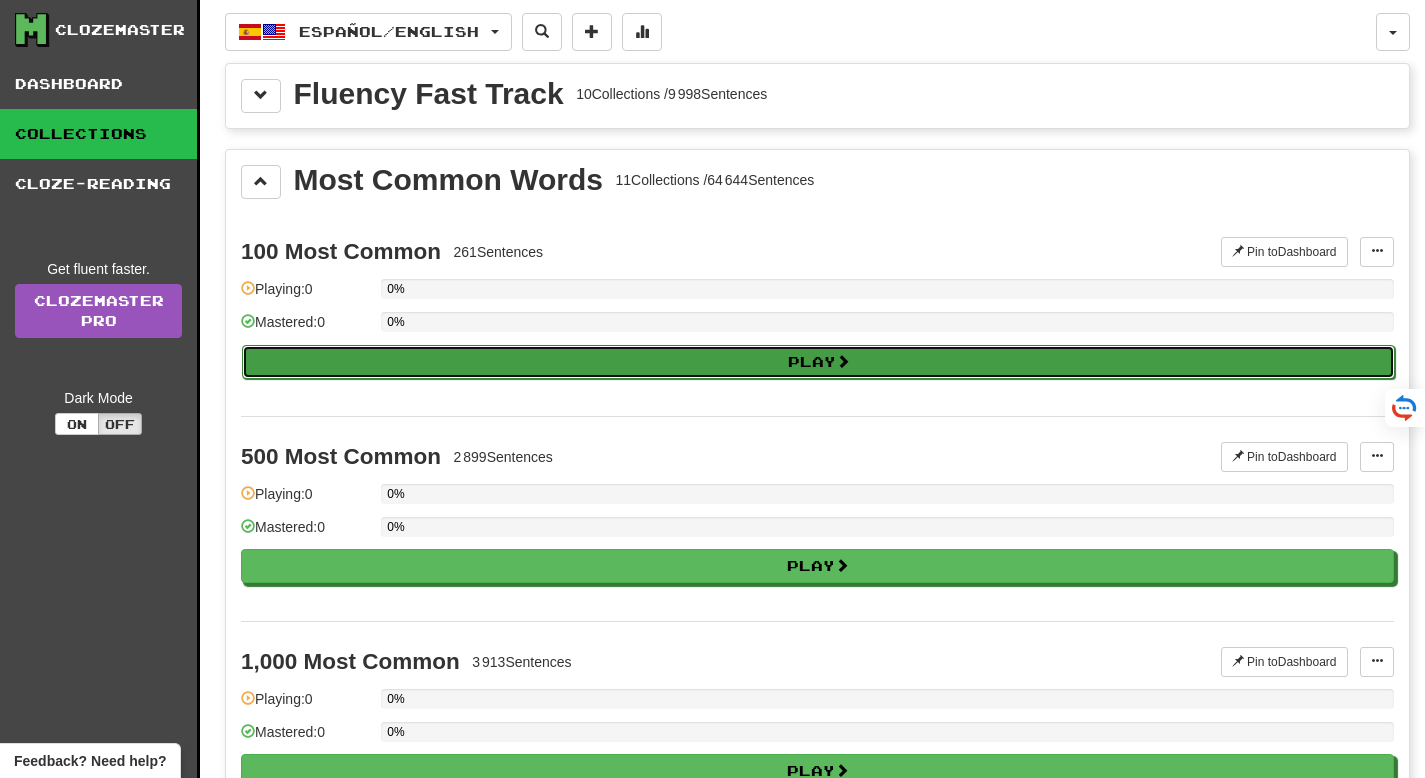 click on "Play" at bounding box center [818, 362] 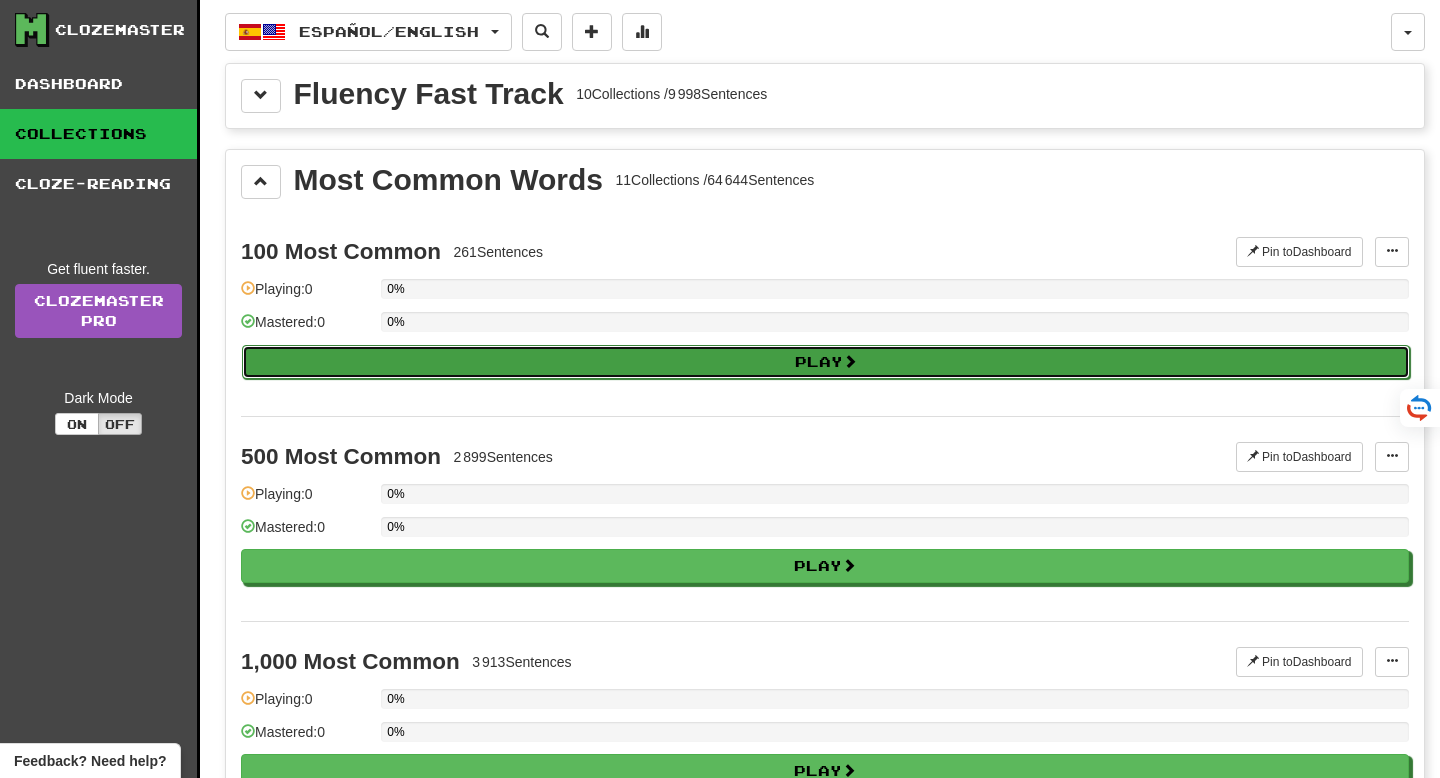select on "**" 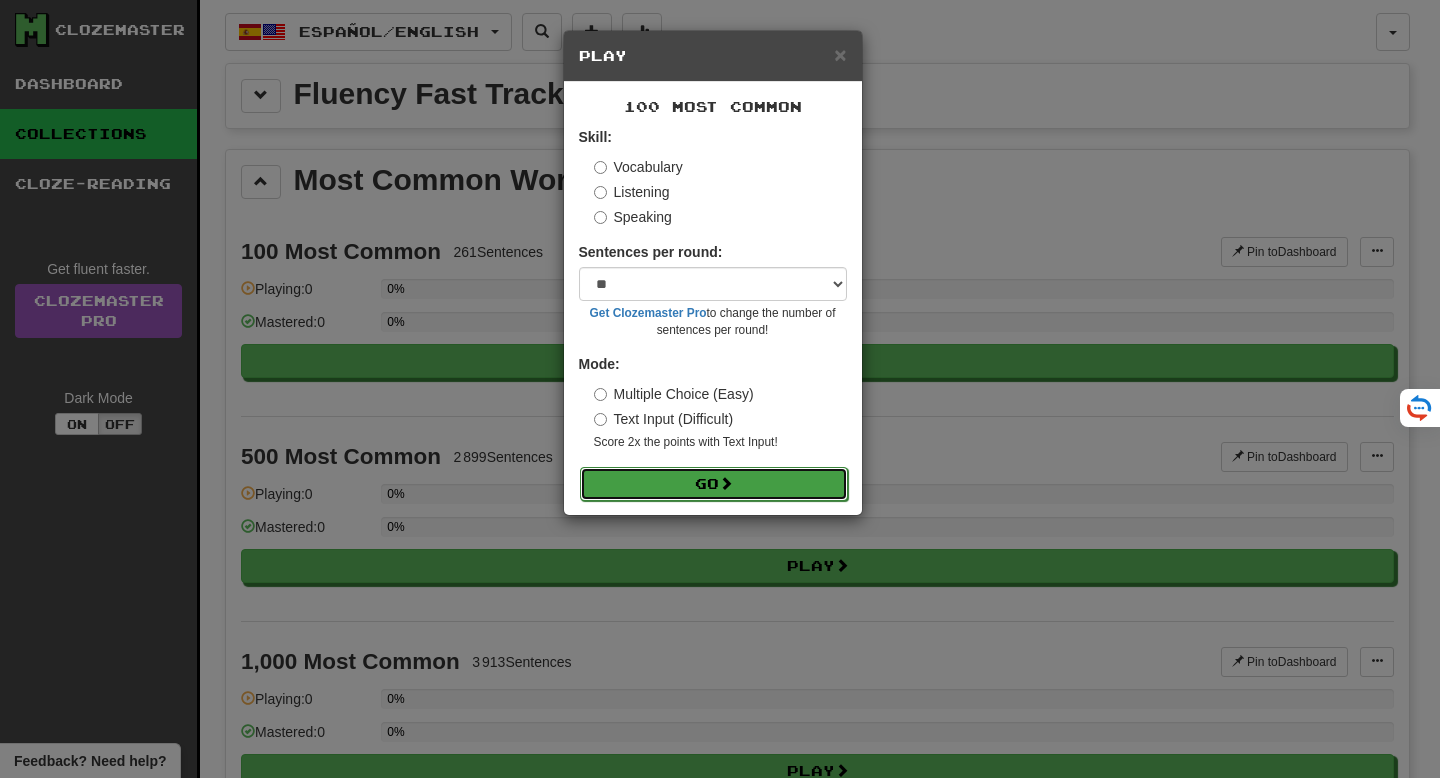 click on "Go" at bounding box center [714, 484] 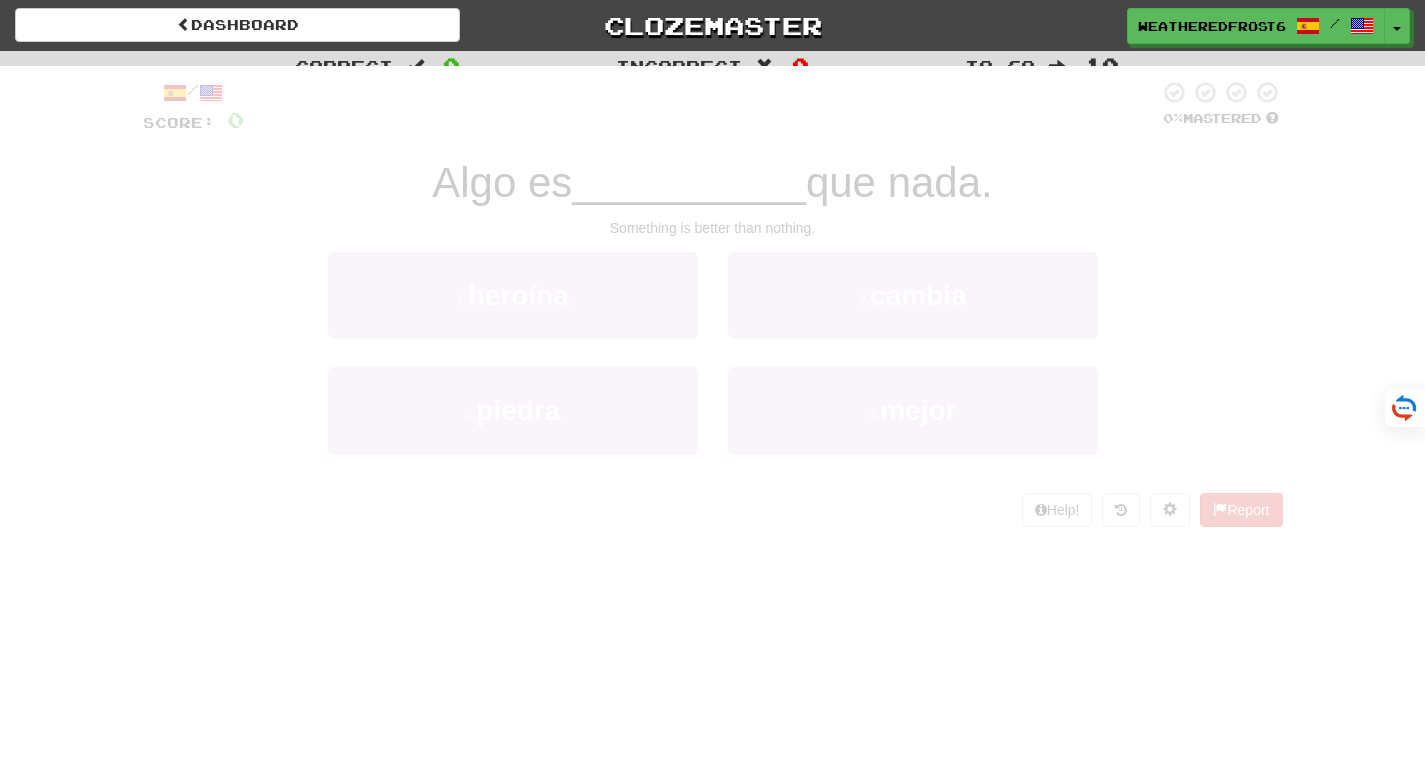 scroll, scrollTop: 0, scrollLeft: 0, axis: both 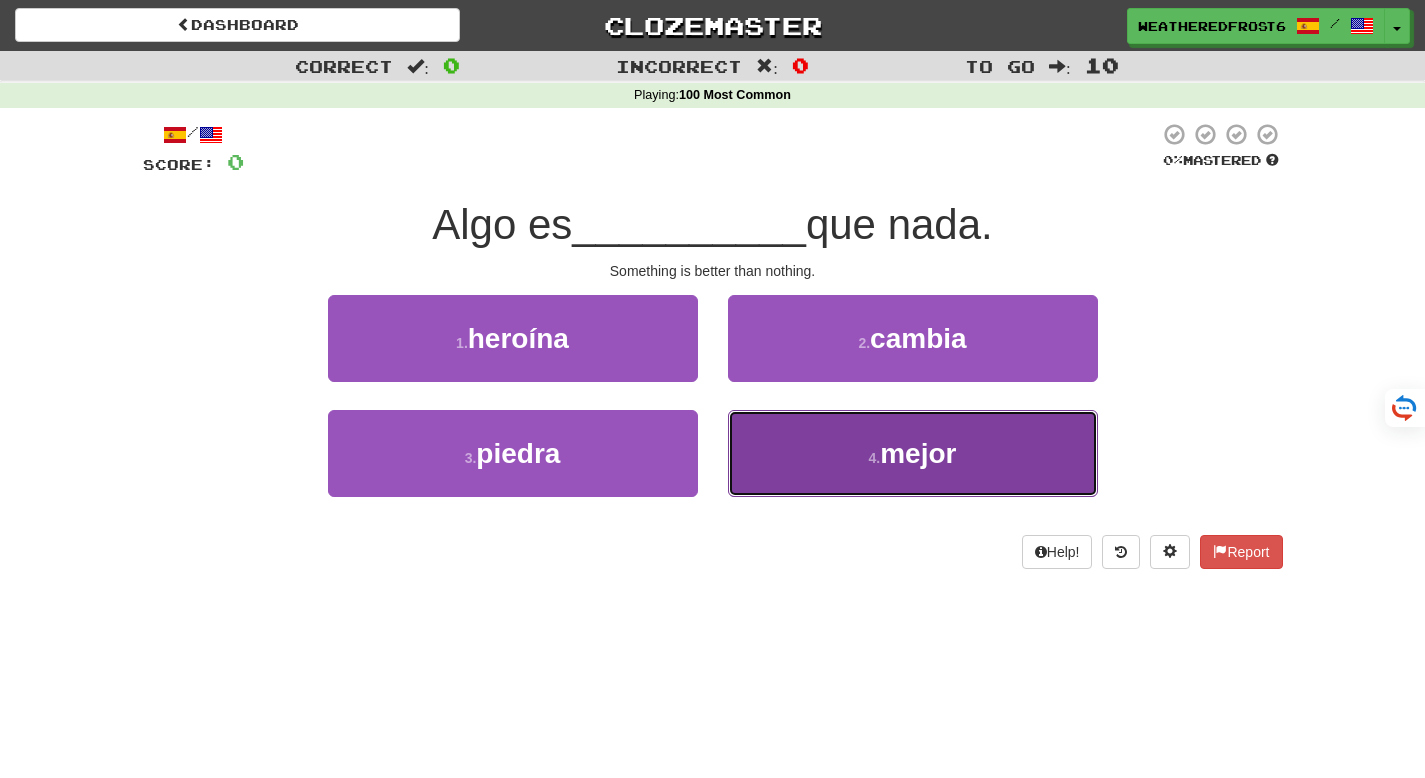 click on "mejor" at bounding box center (918, 453) 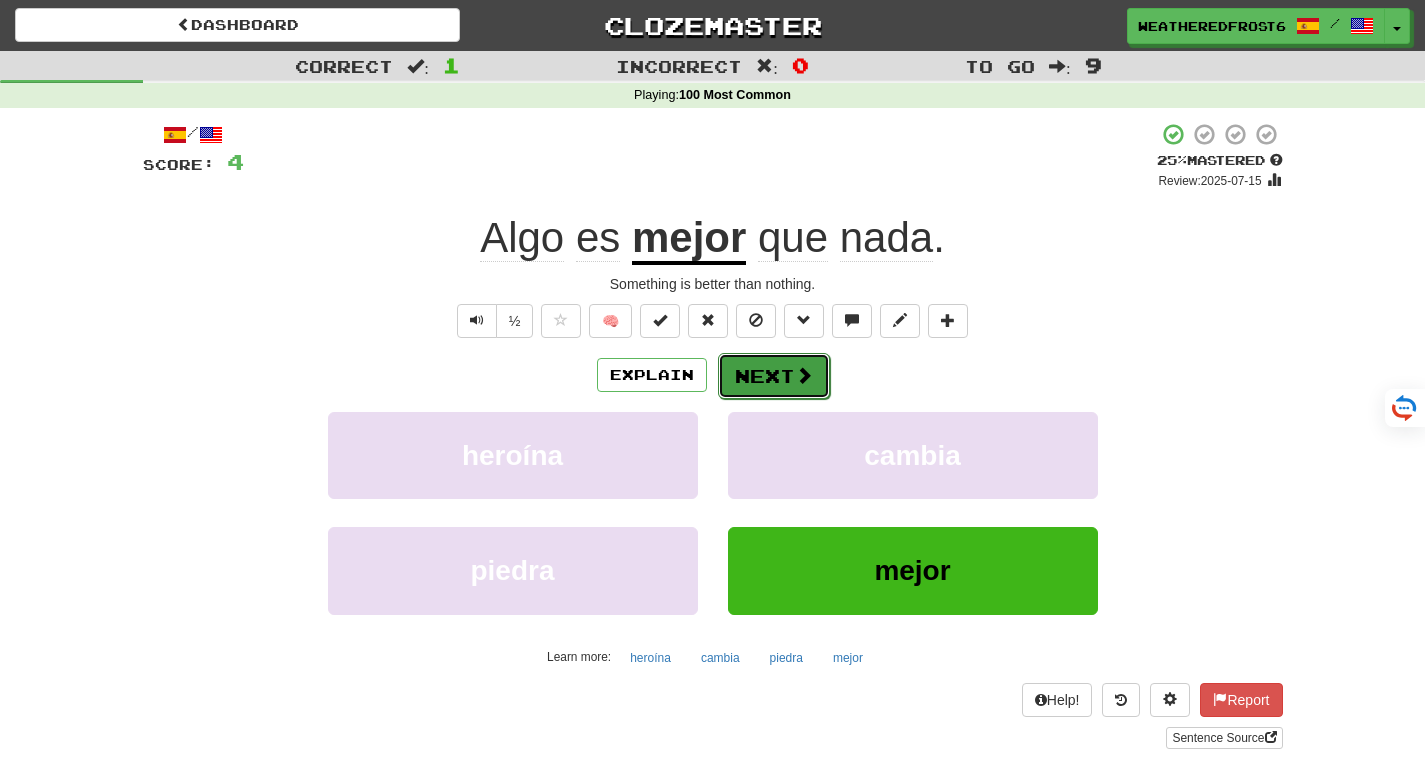 click on "Next" at bounding box center (774, 376) 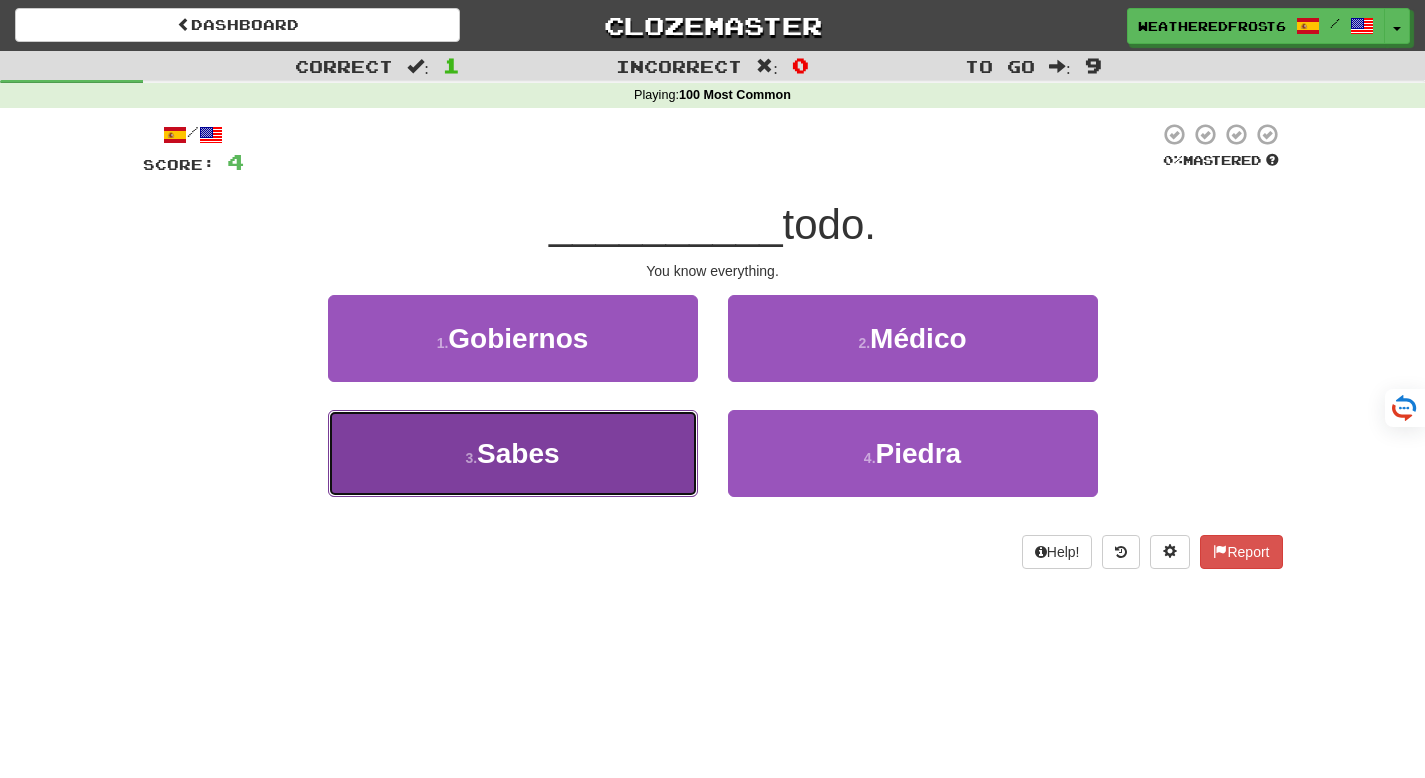 click on "Sabes" at bounding box center (518, 453) 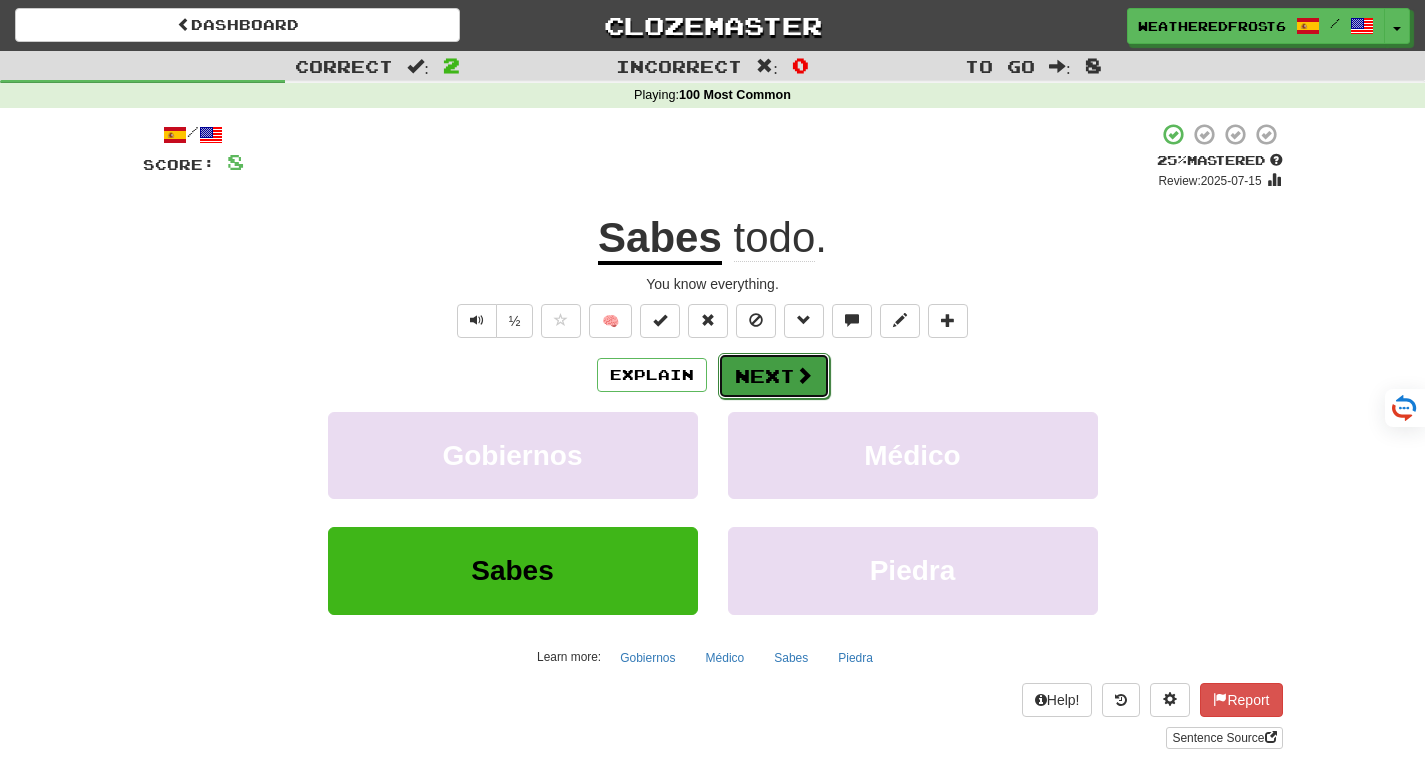 click on "Next" at bounding box center [774, 376] 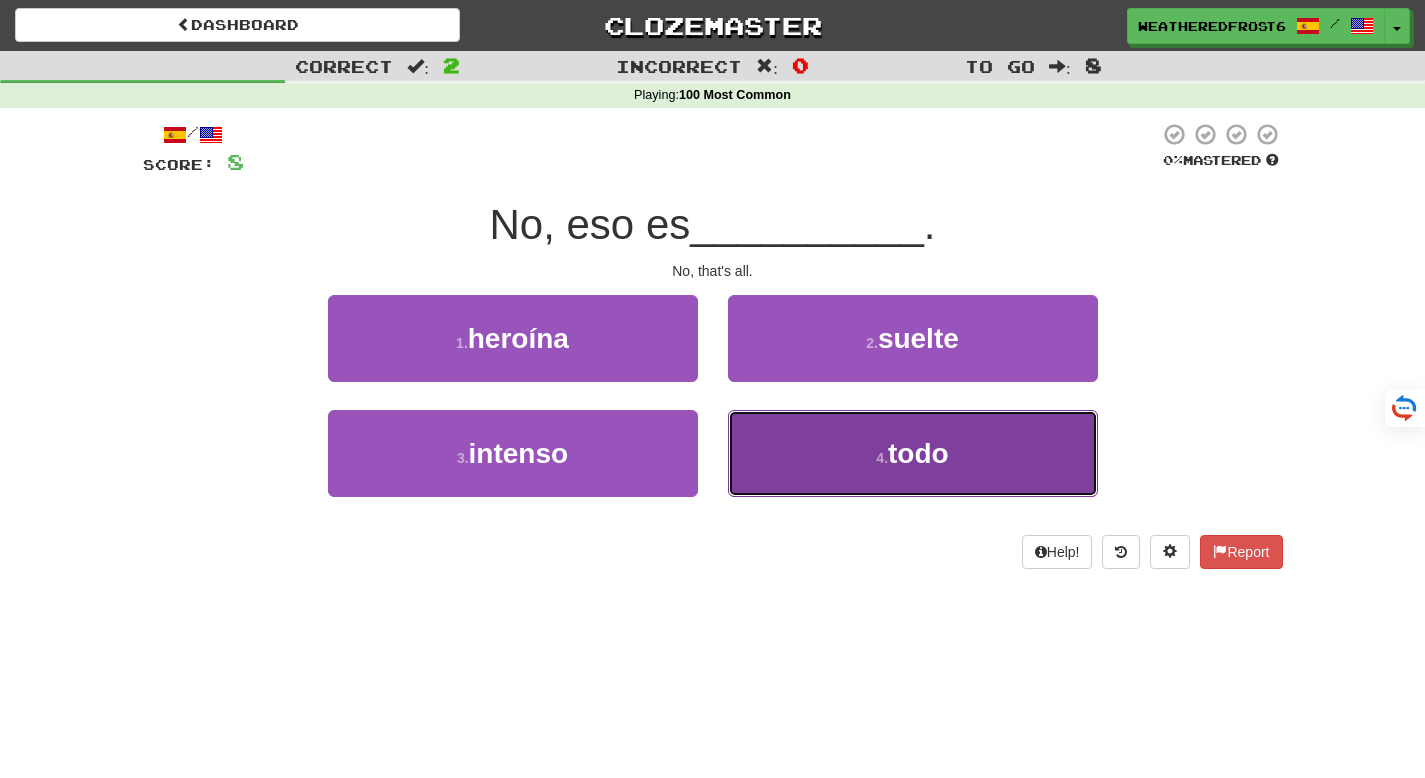 click on "4 .  todo" at bounding box center (913, 453) 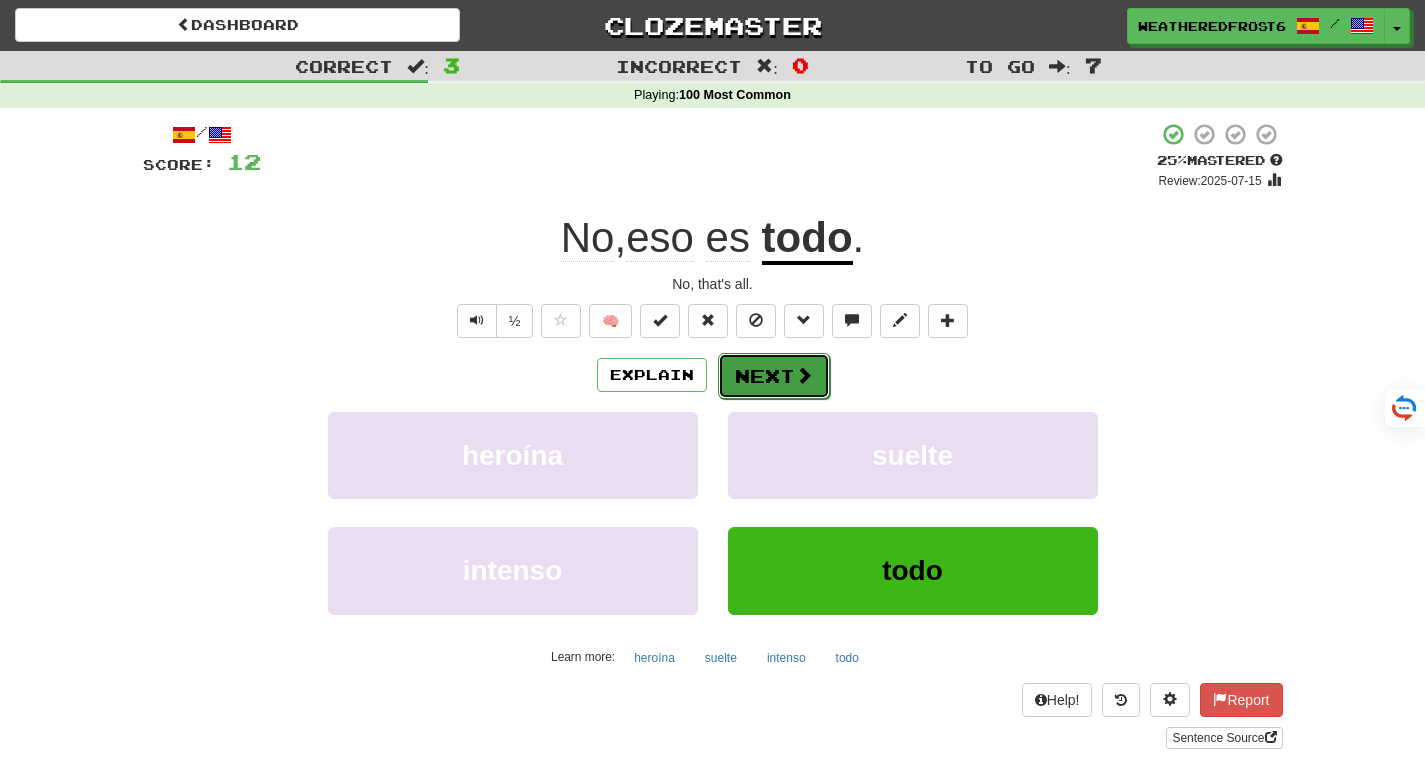 click on "Next" at bounding box center [774, 376] 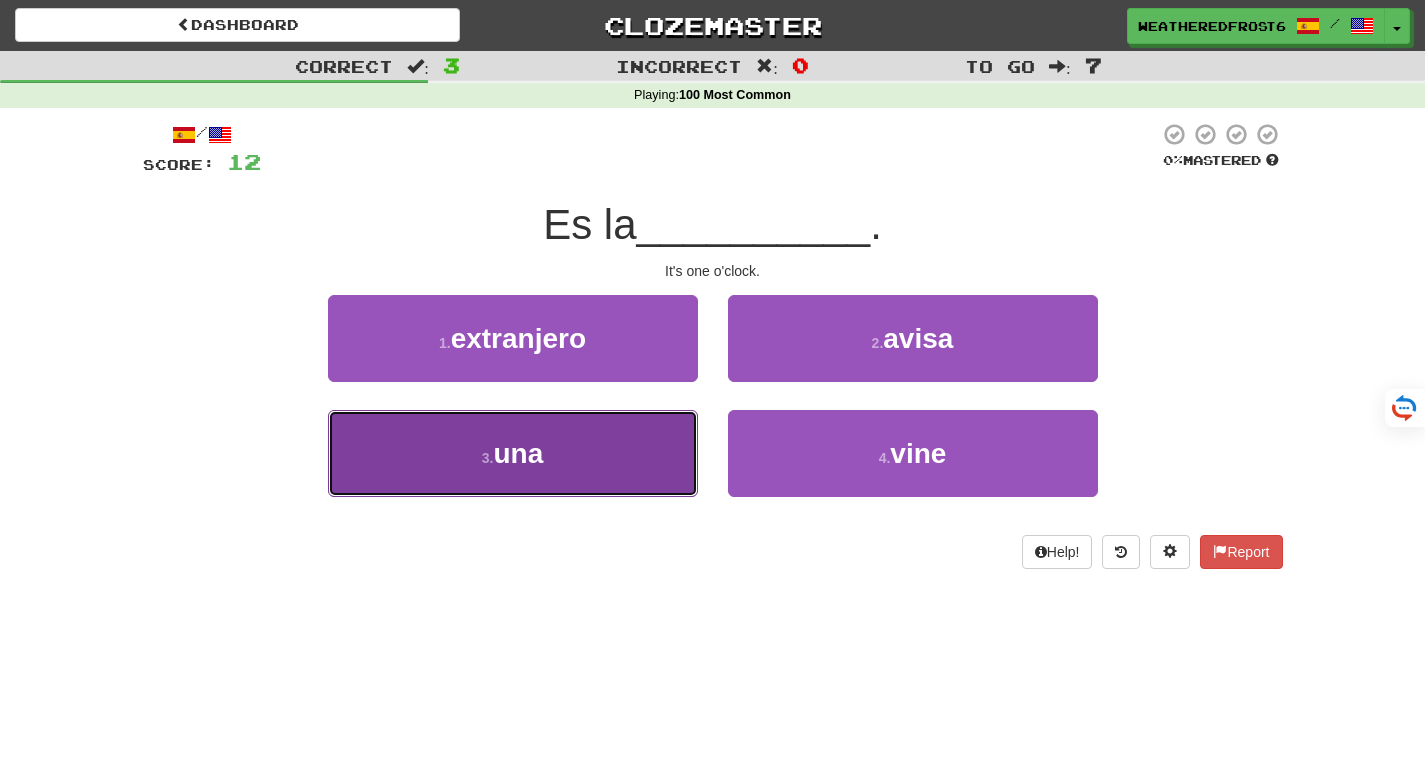 click on "una" at bounding box center (518, 453) 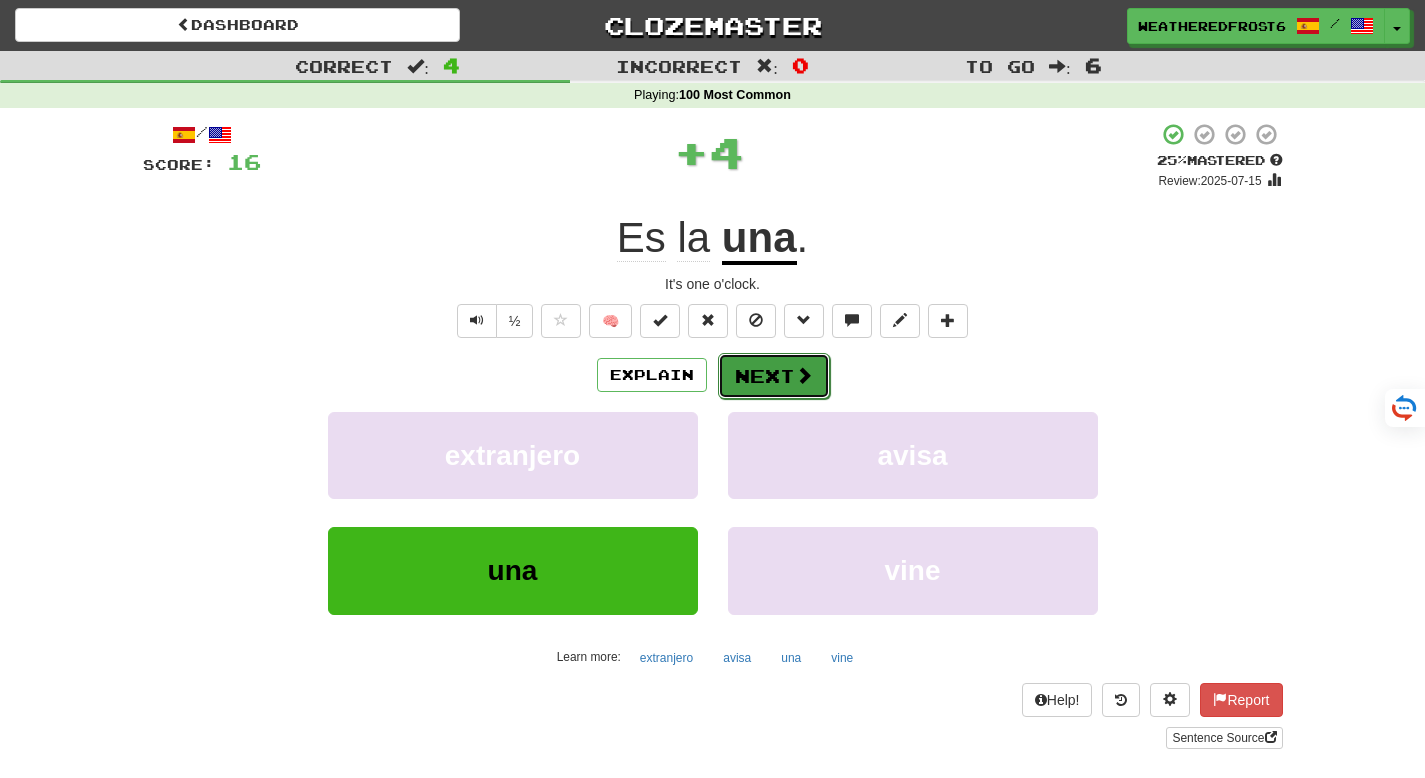 click on "Next" at bounding box center (774, 376) 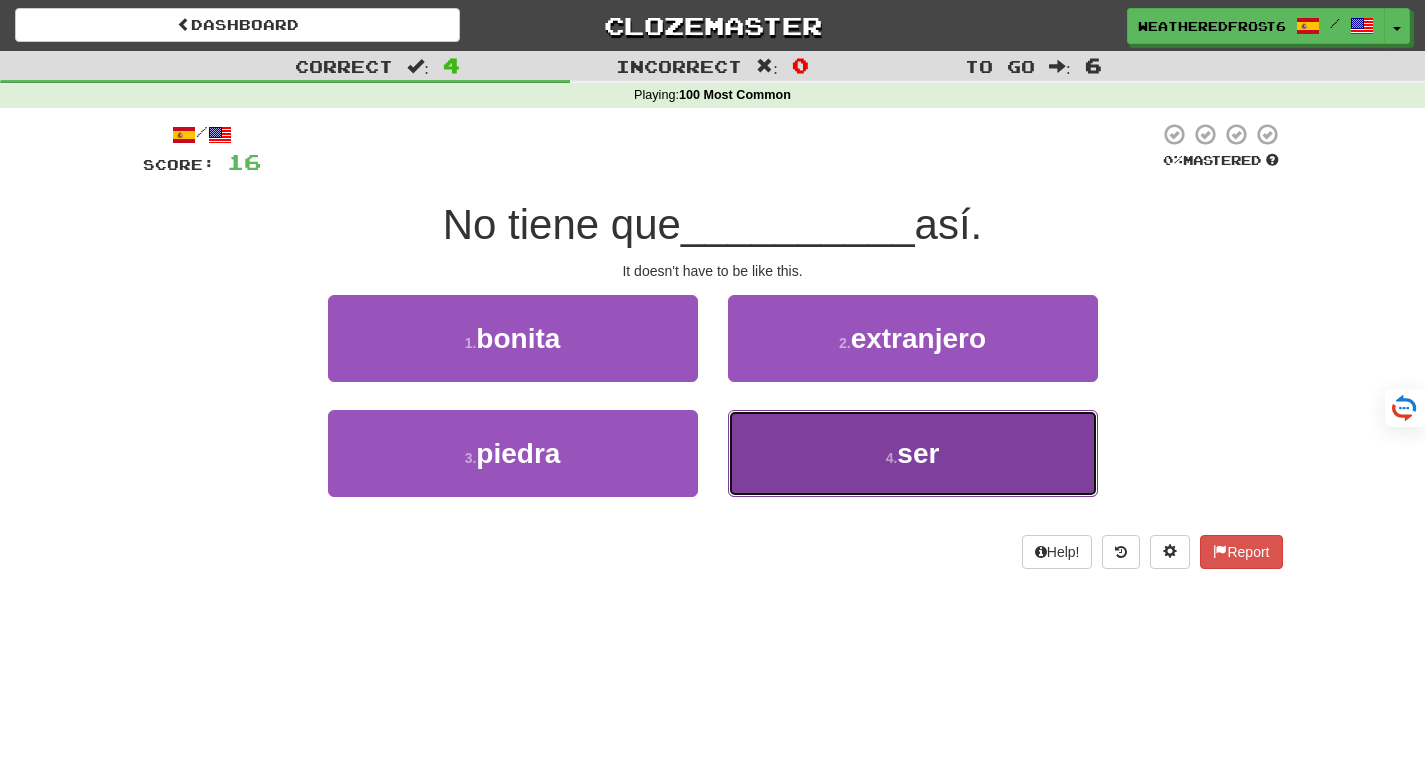click on "4 .  ser" at bounding box center [913, 453] 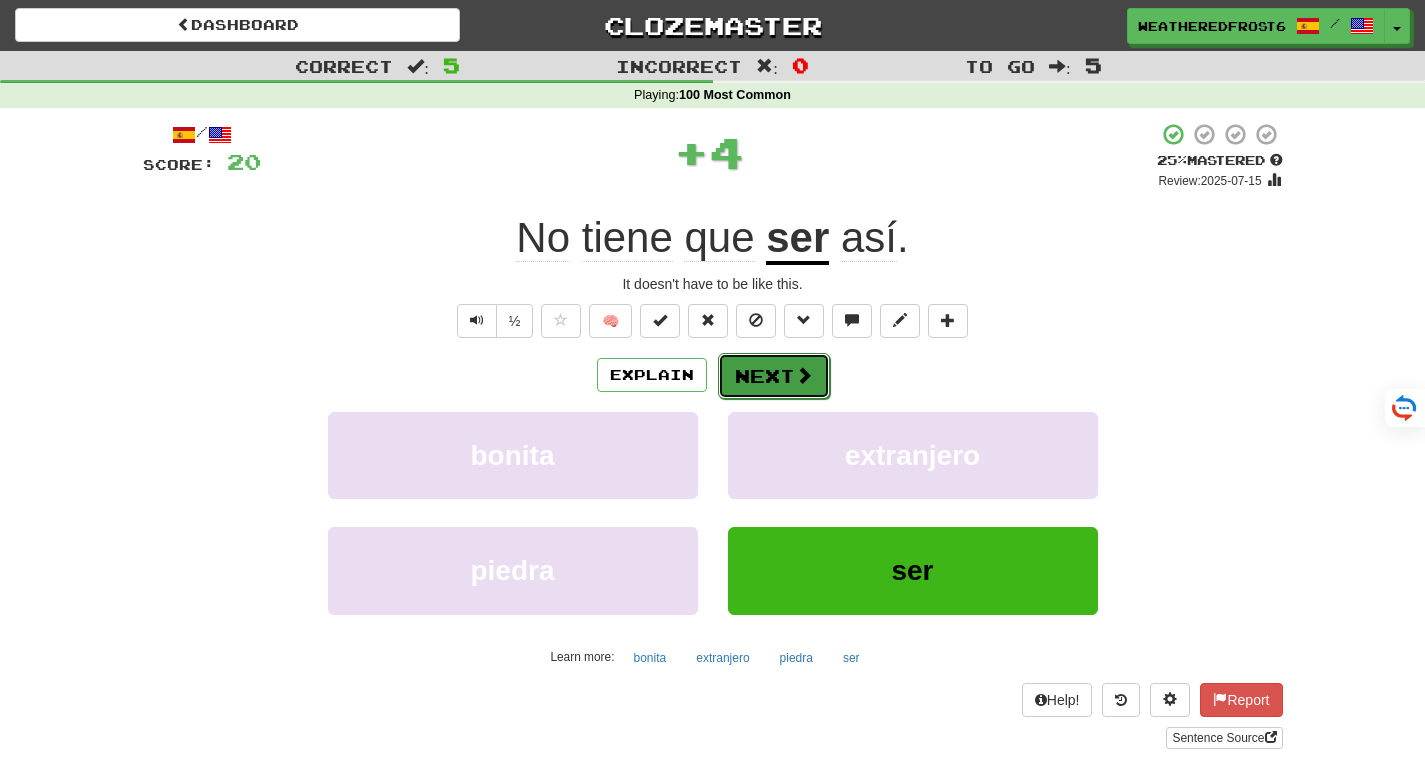 click on "Next" at bounding box center (774, 376) 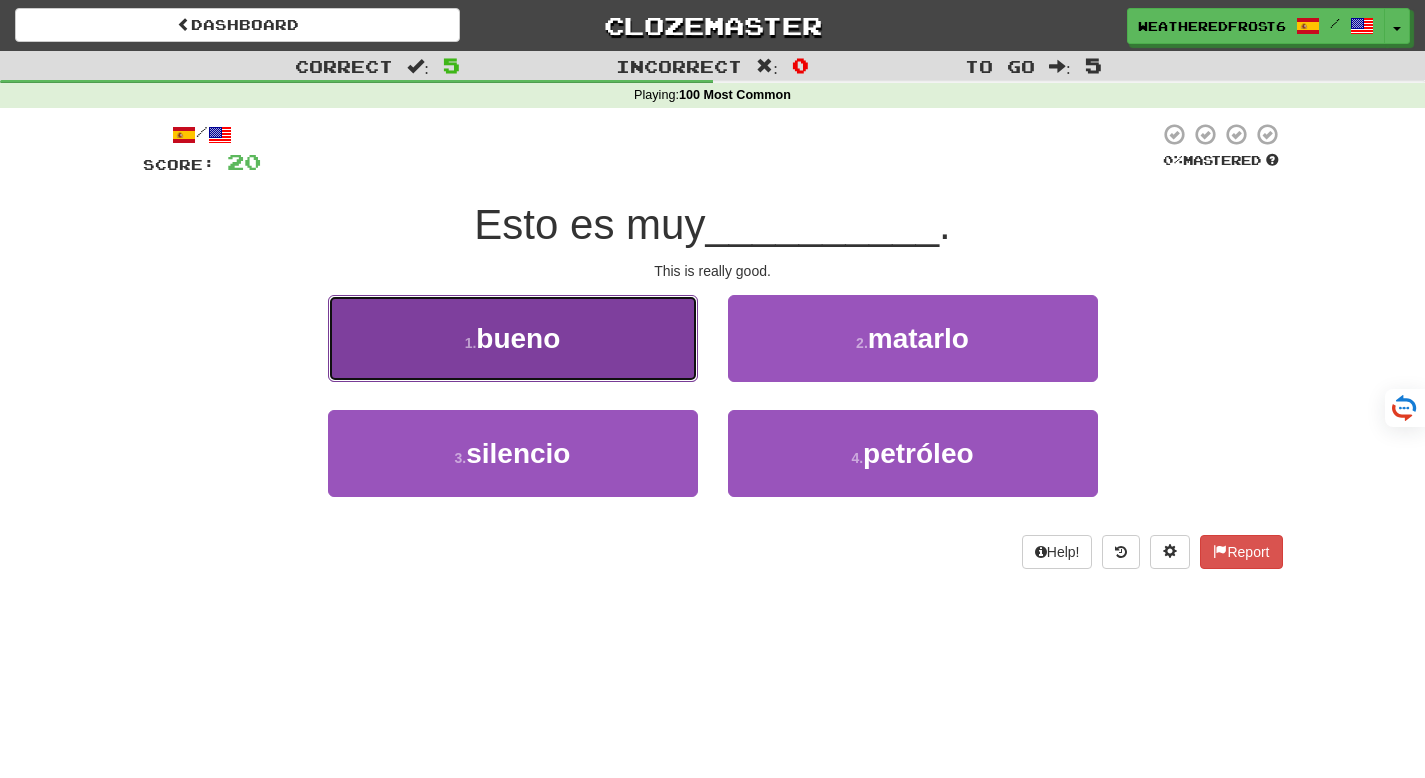 click on "1 .  bueno" at bounding box center (513, 338) 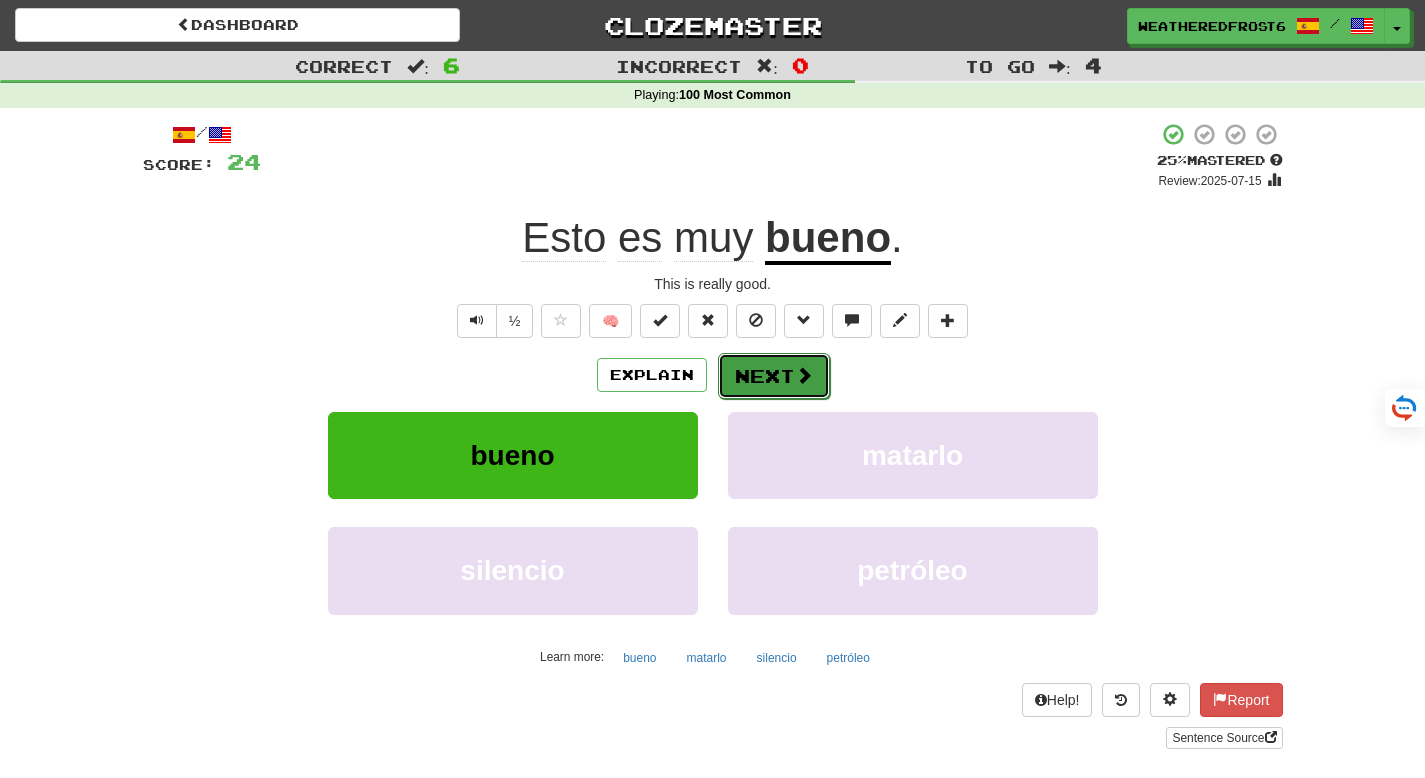 click on "Next" at bounding box center [774, 376] 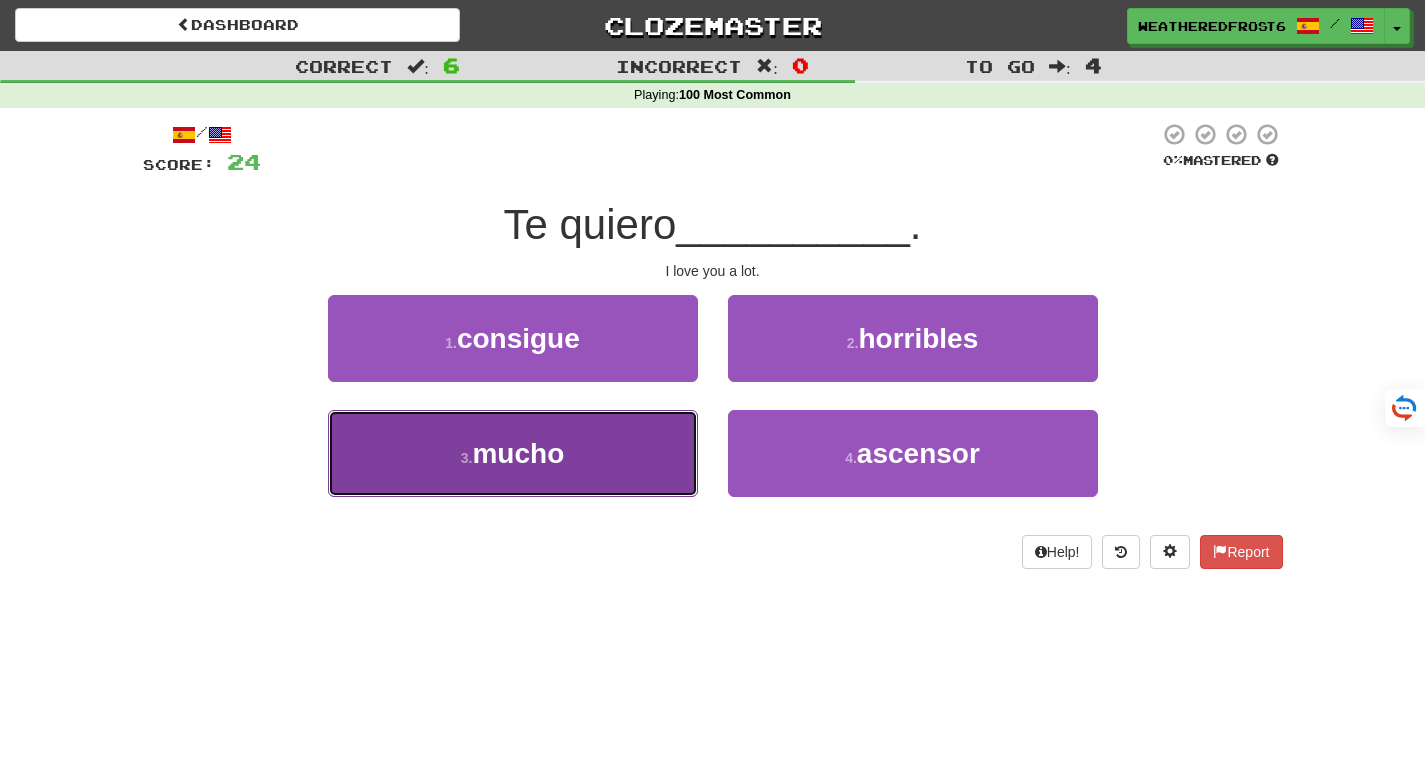 click on "3 .  mucho" at bounding box center (513, 453) 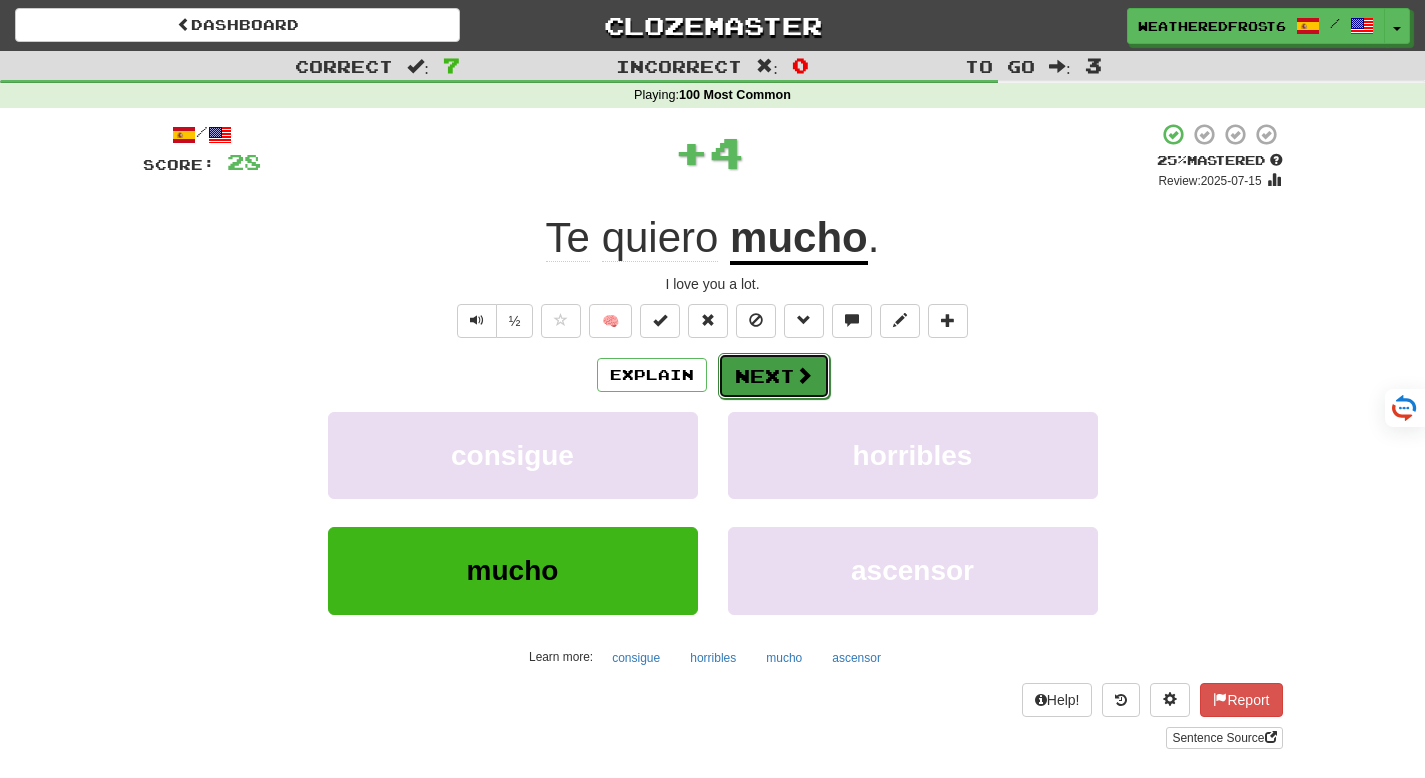 click on "Next" at bounding box center [774, 376] 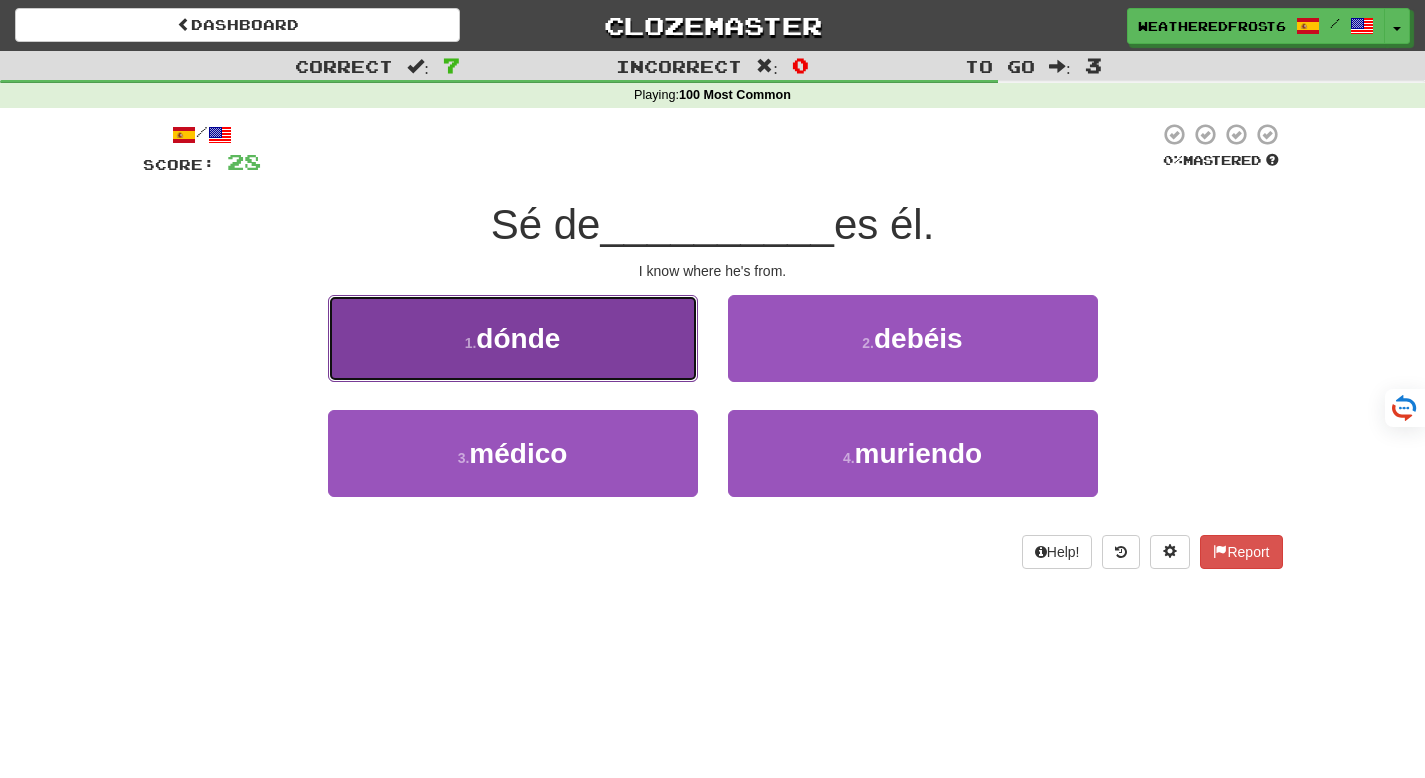 click on "1 .  dónde" at bounding box center [513, 338] 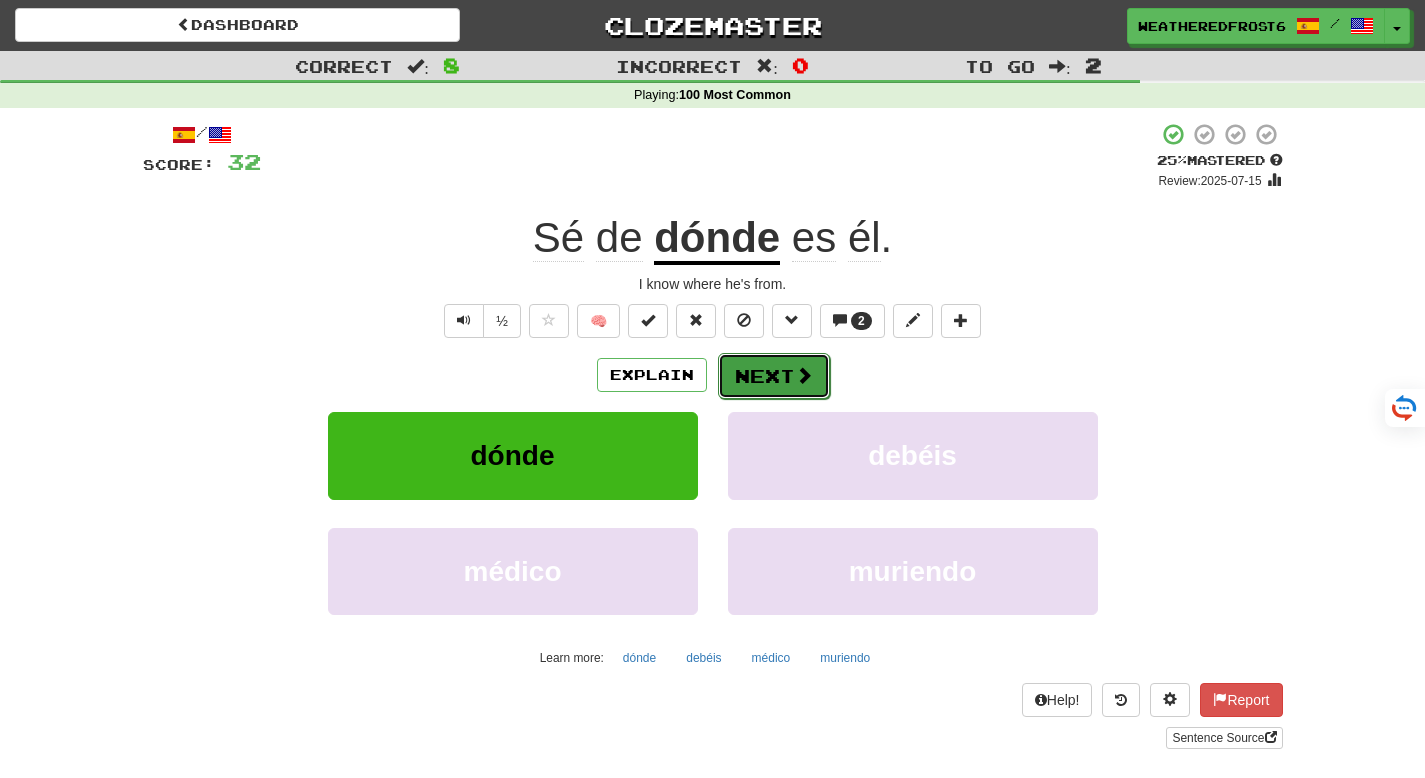 click on "Next" at bounding box center [774, 376] 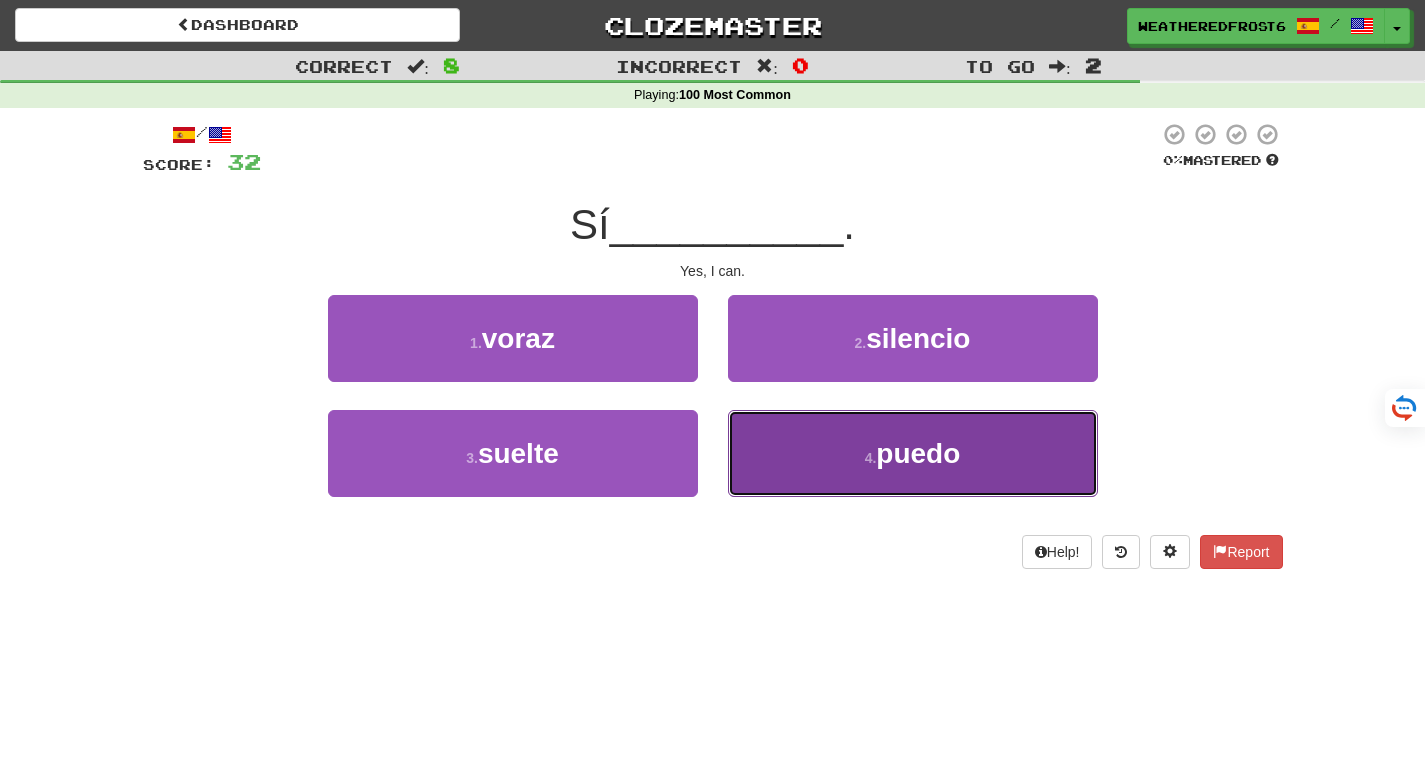 click on "4 .  puedo" at bounding box center (913, 453) 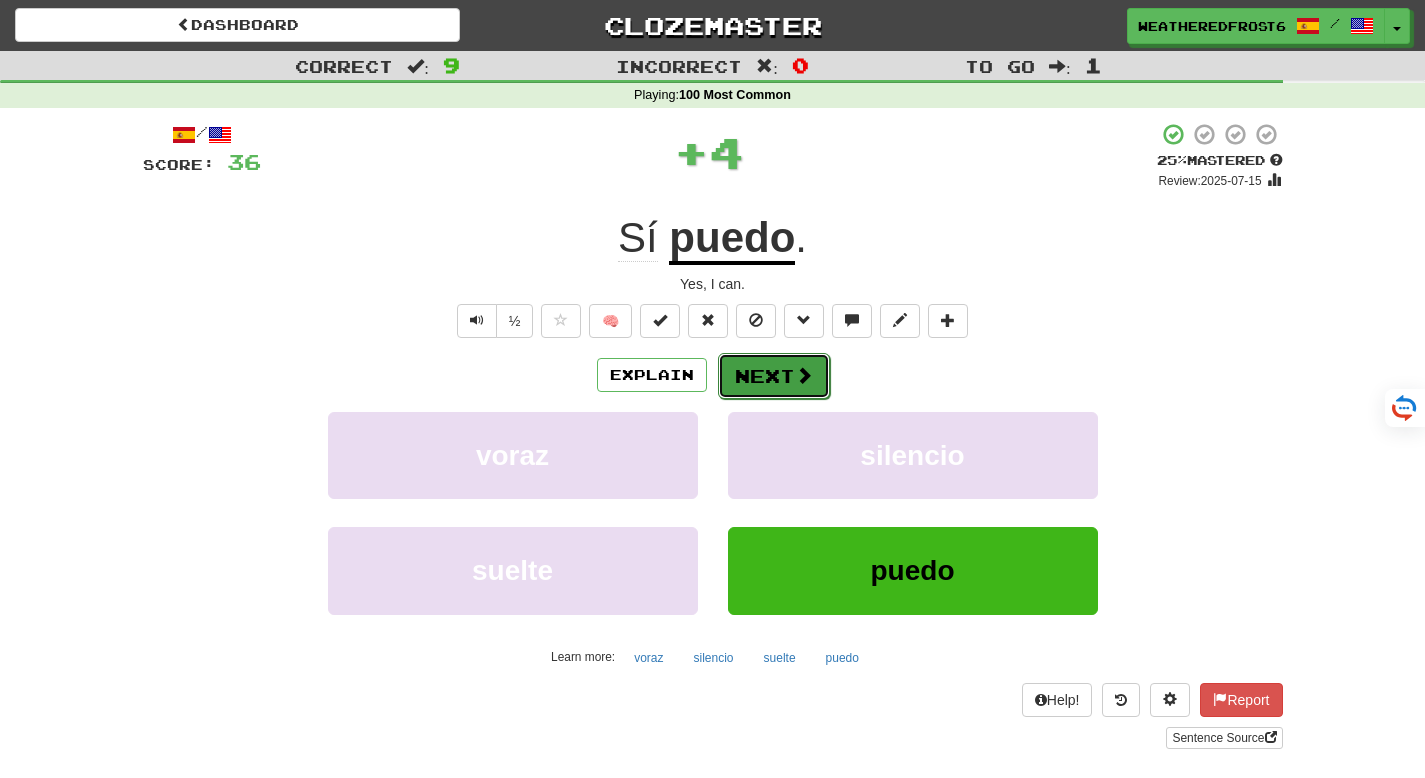 click on "Next" at bounding box center [774, 376] 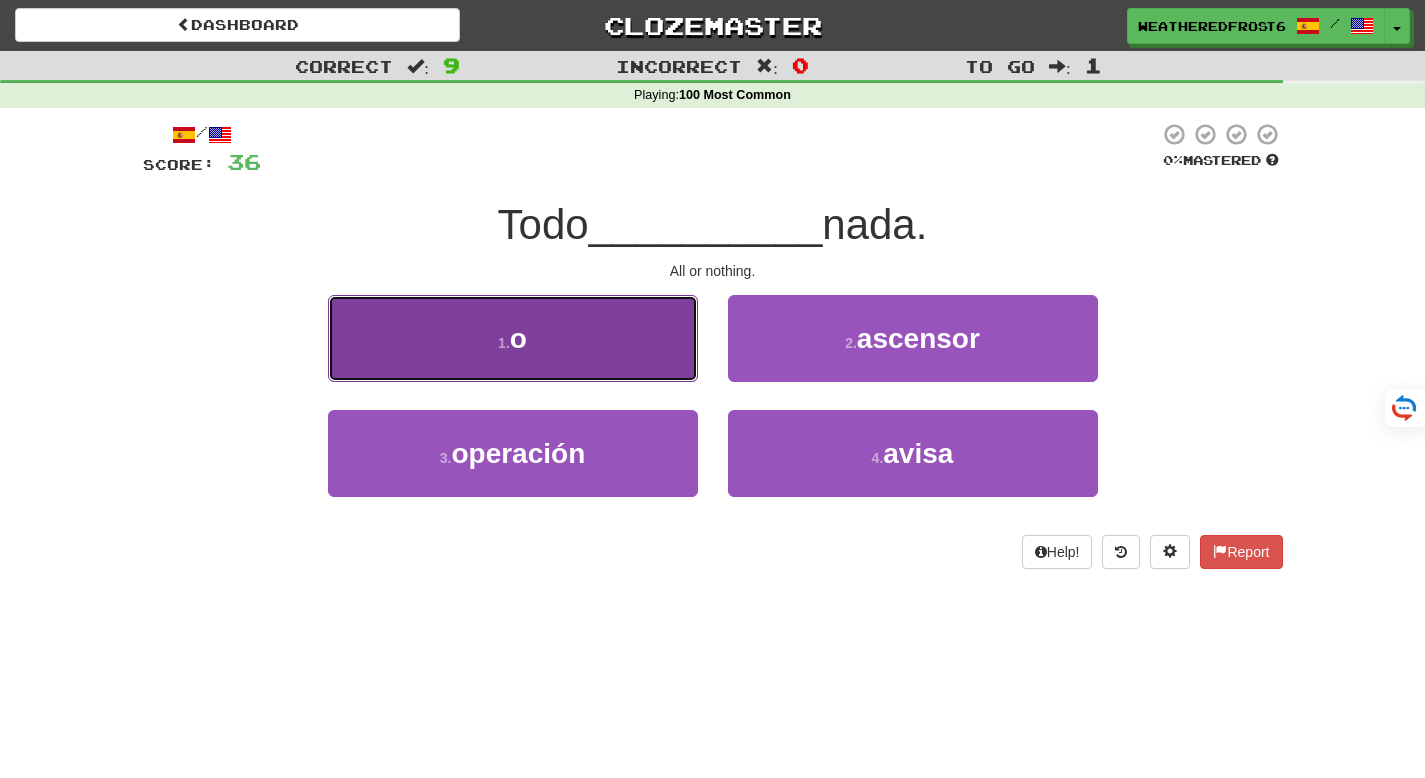 click on "1 .  o" at bounding box center (513, 338) 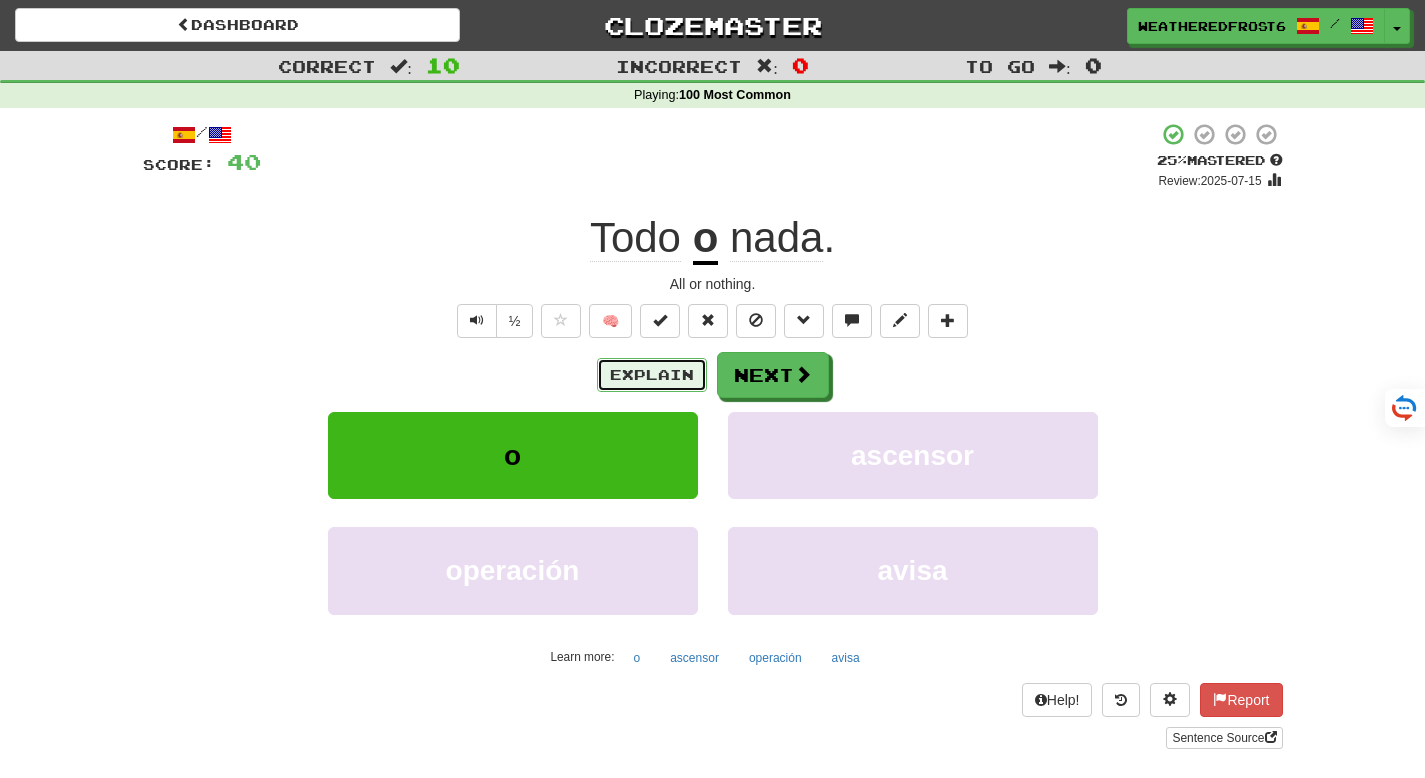 click on "Explain" at bounding box center [652, 375] 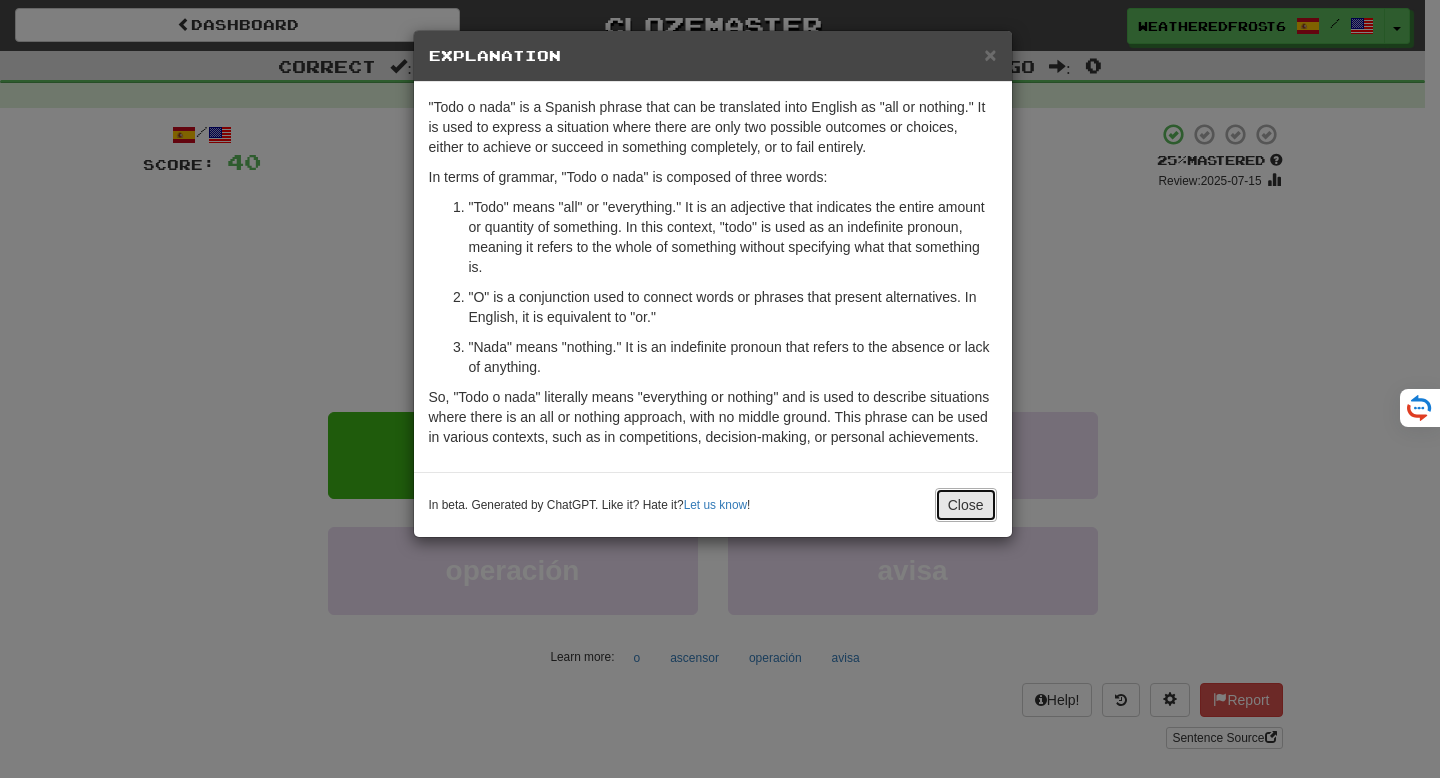 click on "Close" at bounding box center (966, 505) 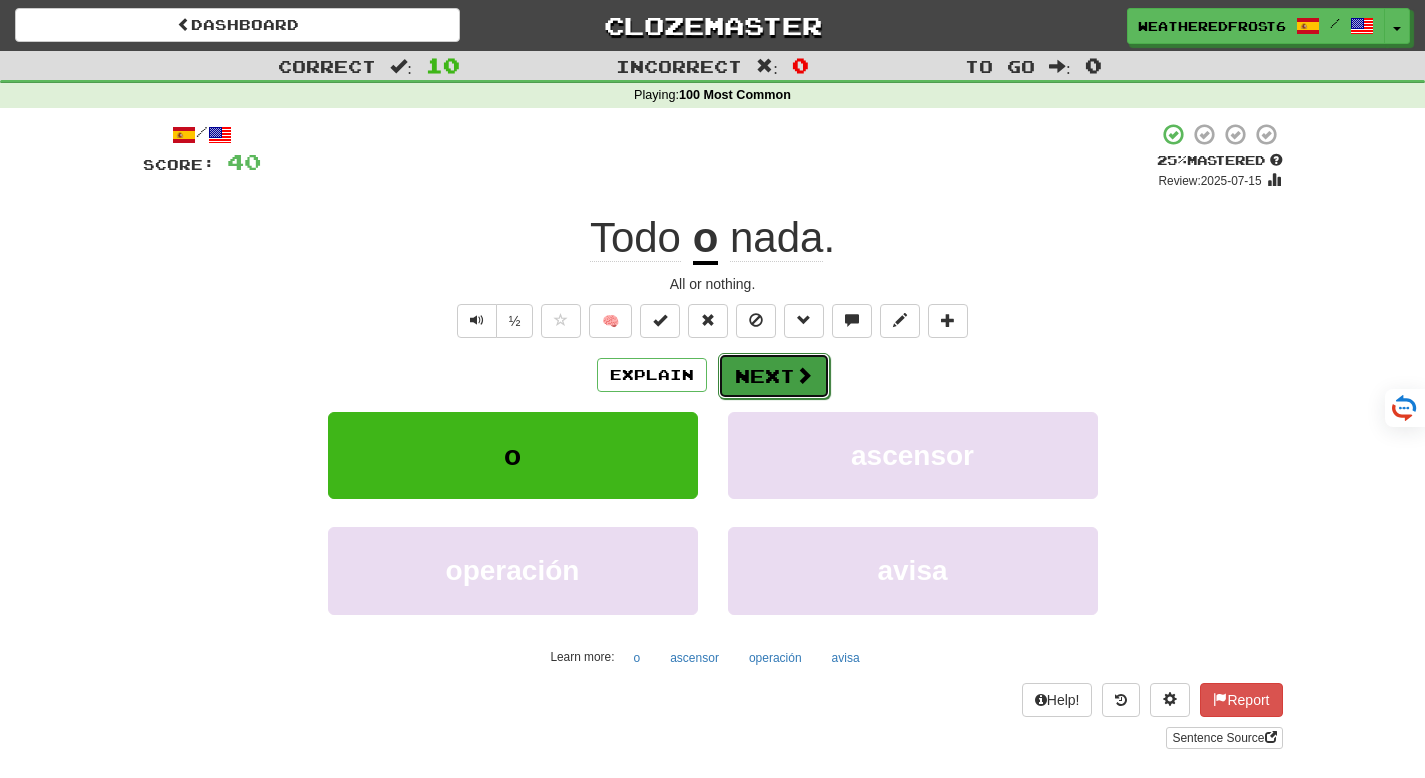 click on "Next" at bounding box center [774, 376] 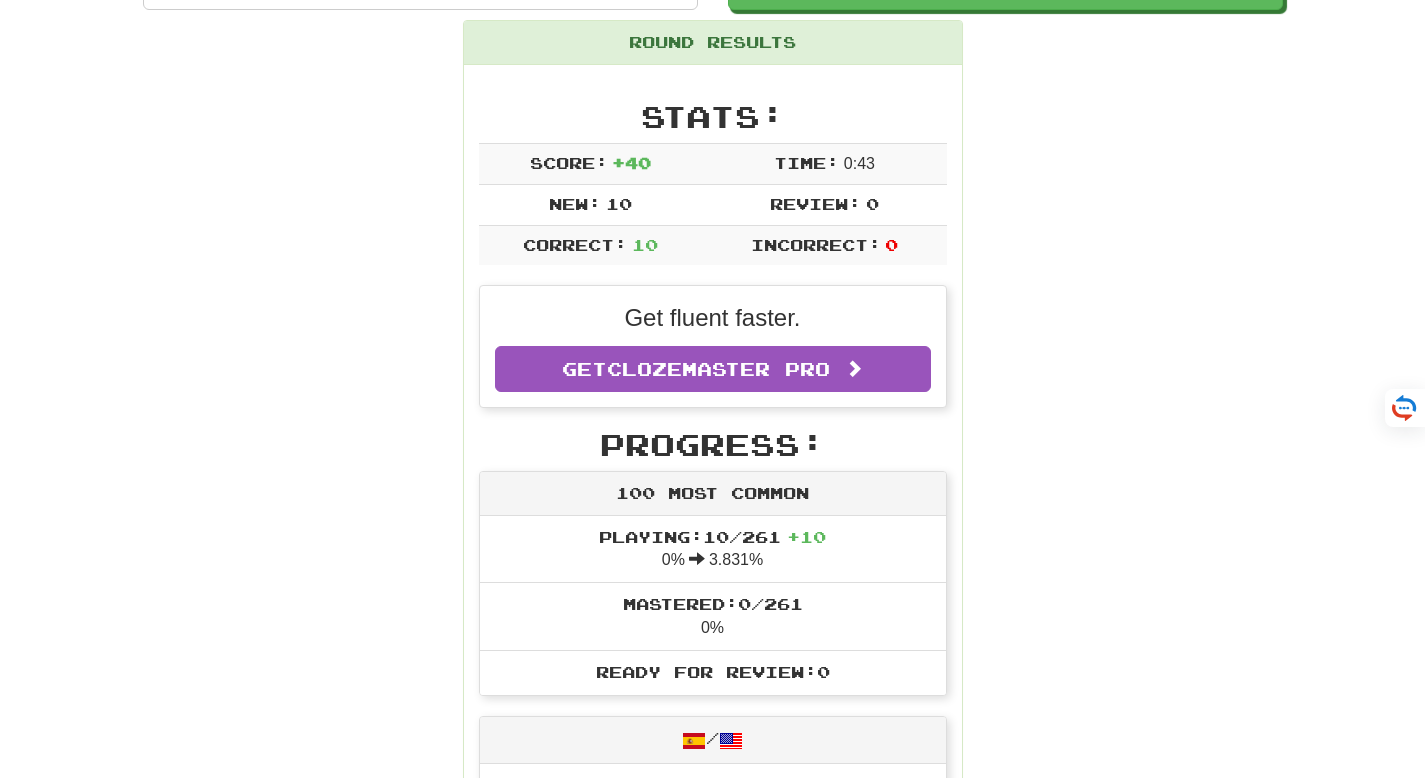 scroll, scrollTop: 0, scrollLeft: 0, axis: both 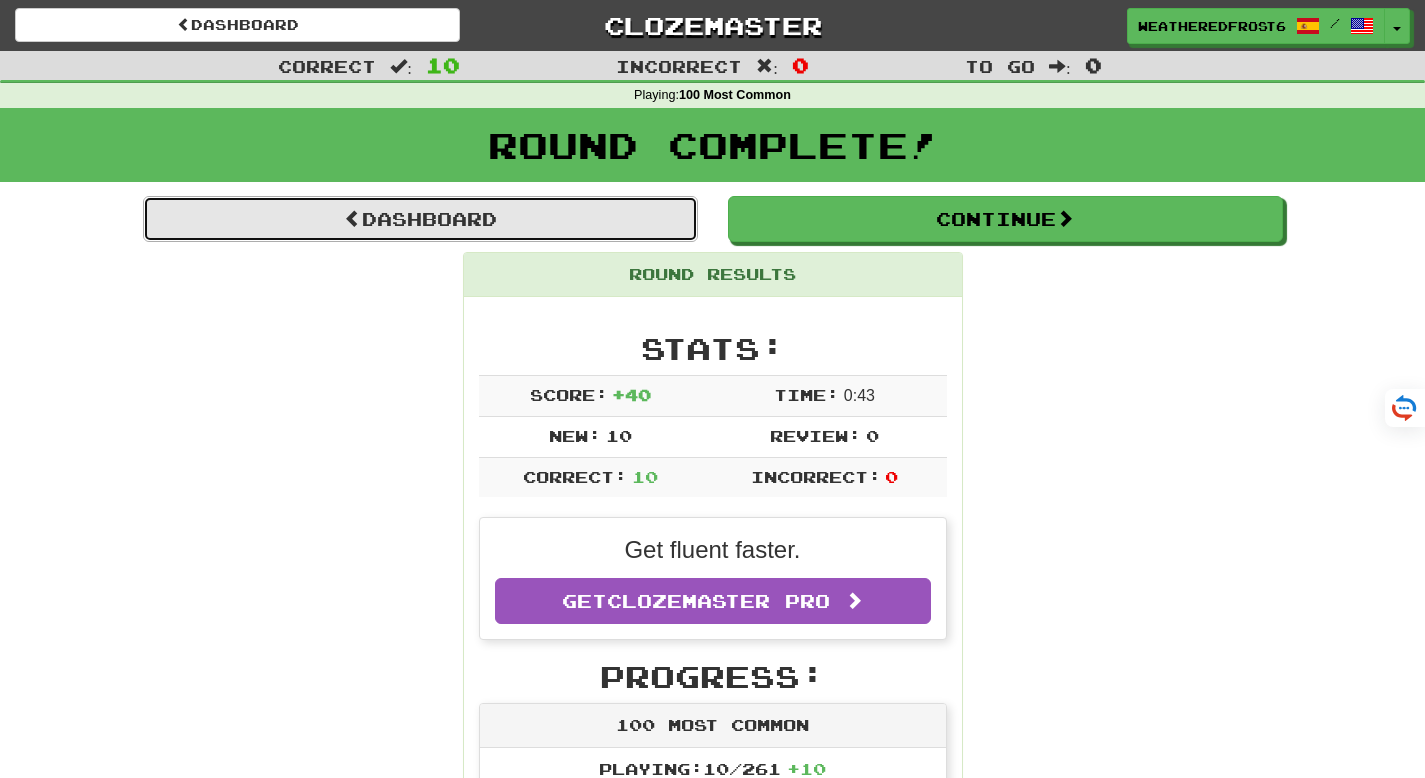 click on "Dashboard" at bounding box center (420, 219) 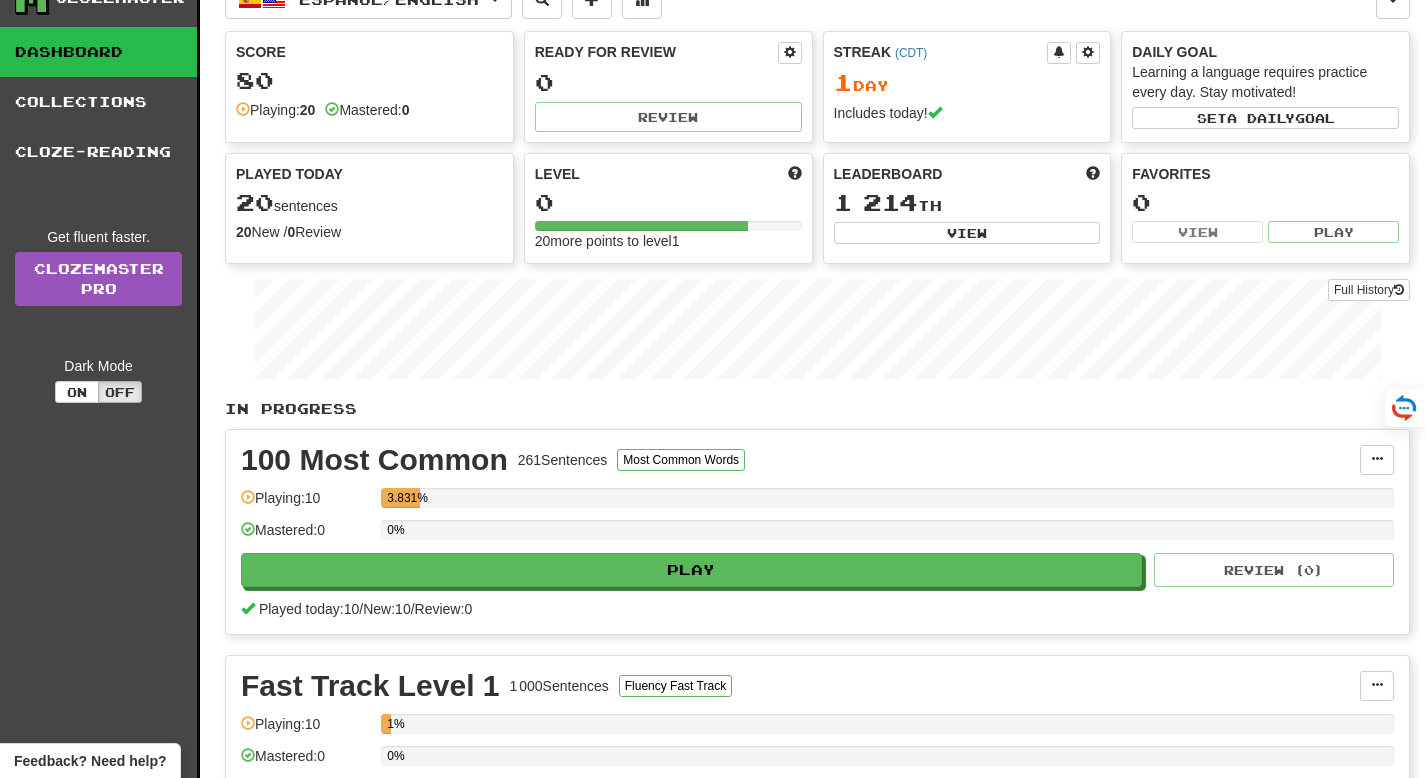 scroll, scrollTop: 0, scrollLeft: 0, axis: both 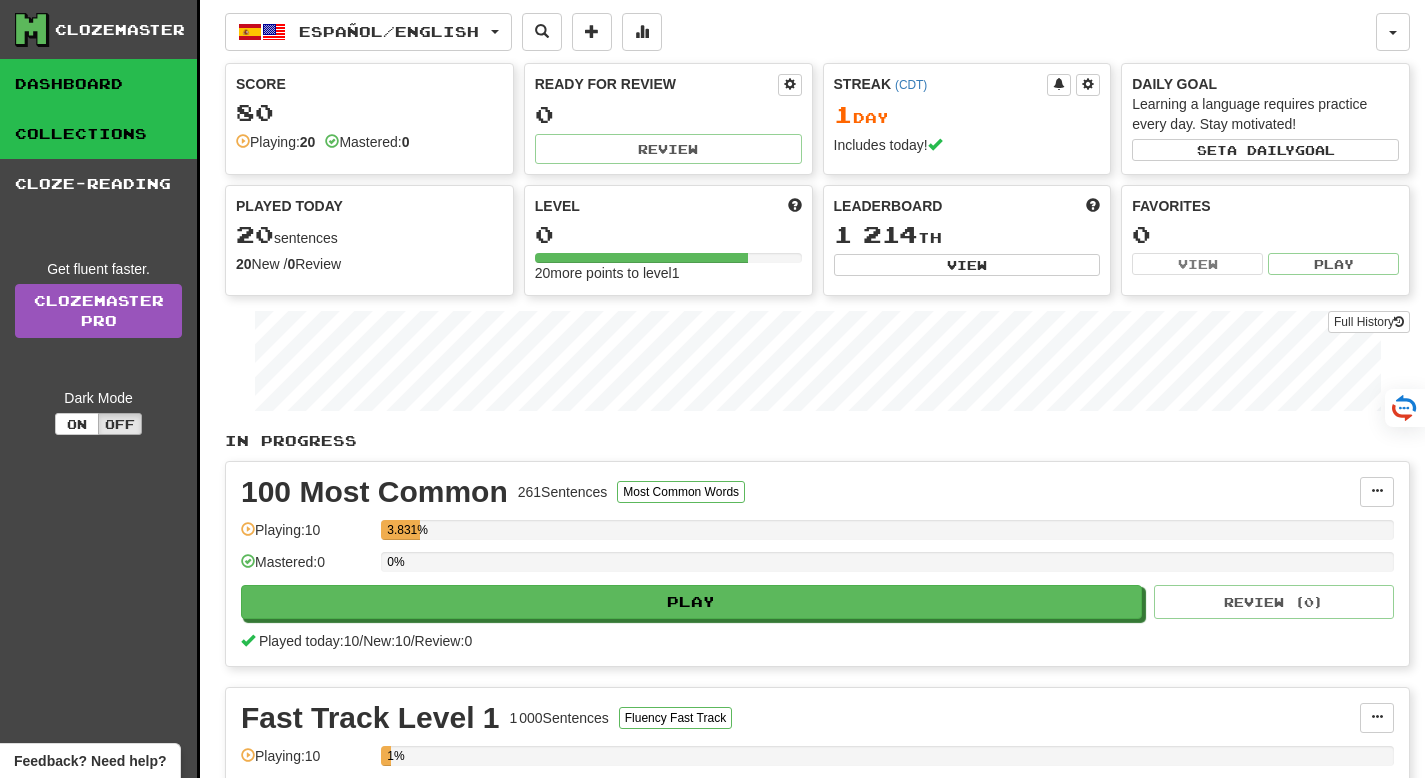 click on "Collections" at bounding box center (98, 134) 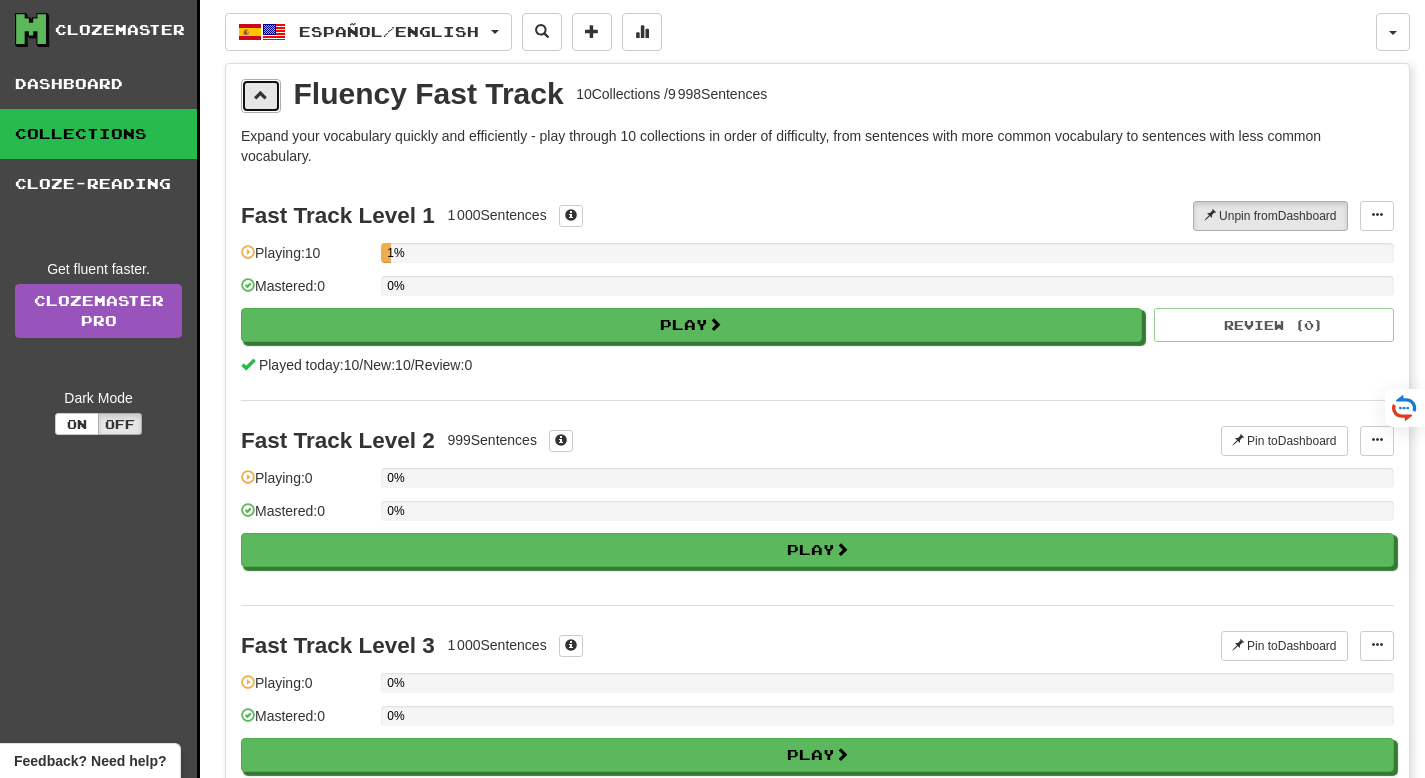 click at bounding box center [261, 95] 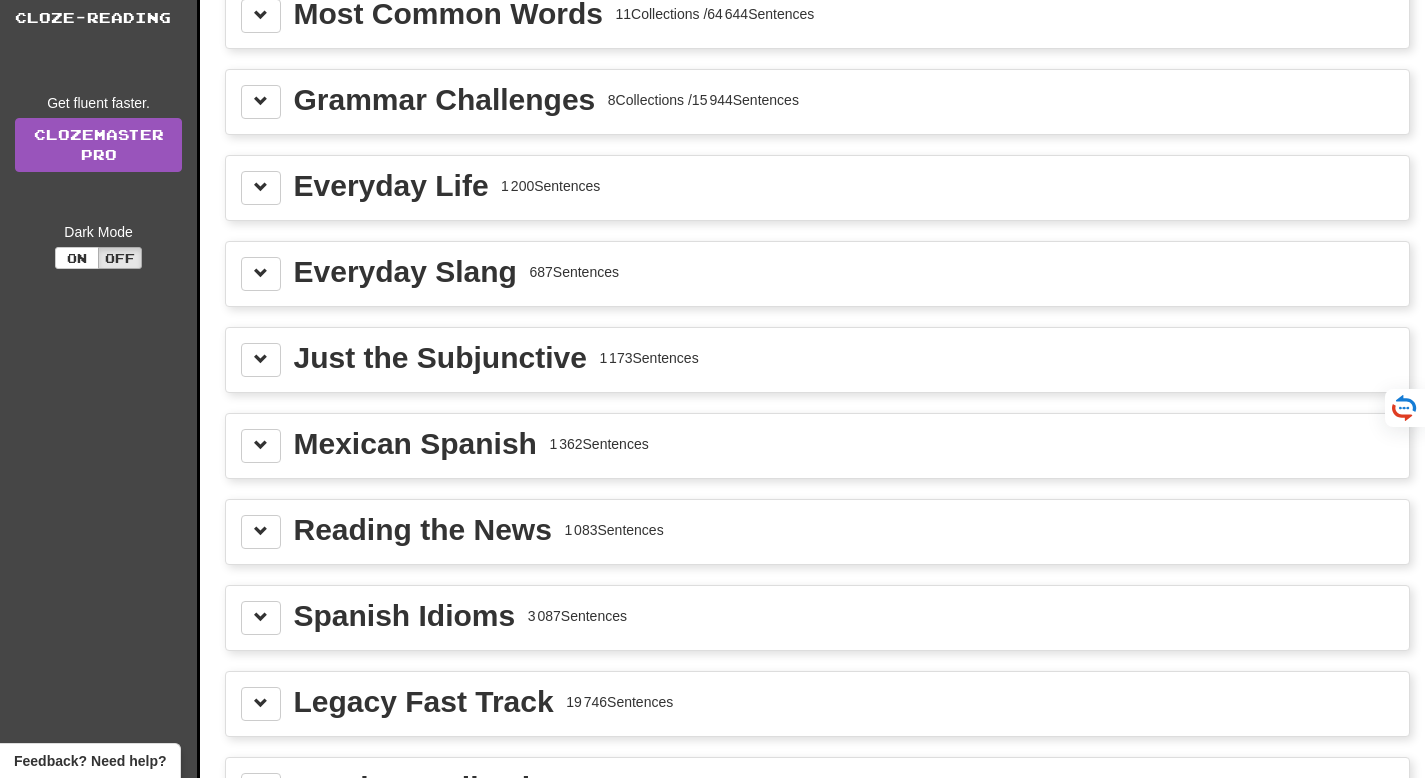 scroll, scrollTop: 167, scrollLeft: 0, axis: vertical 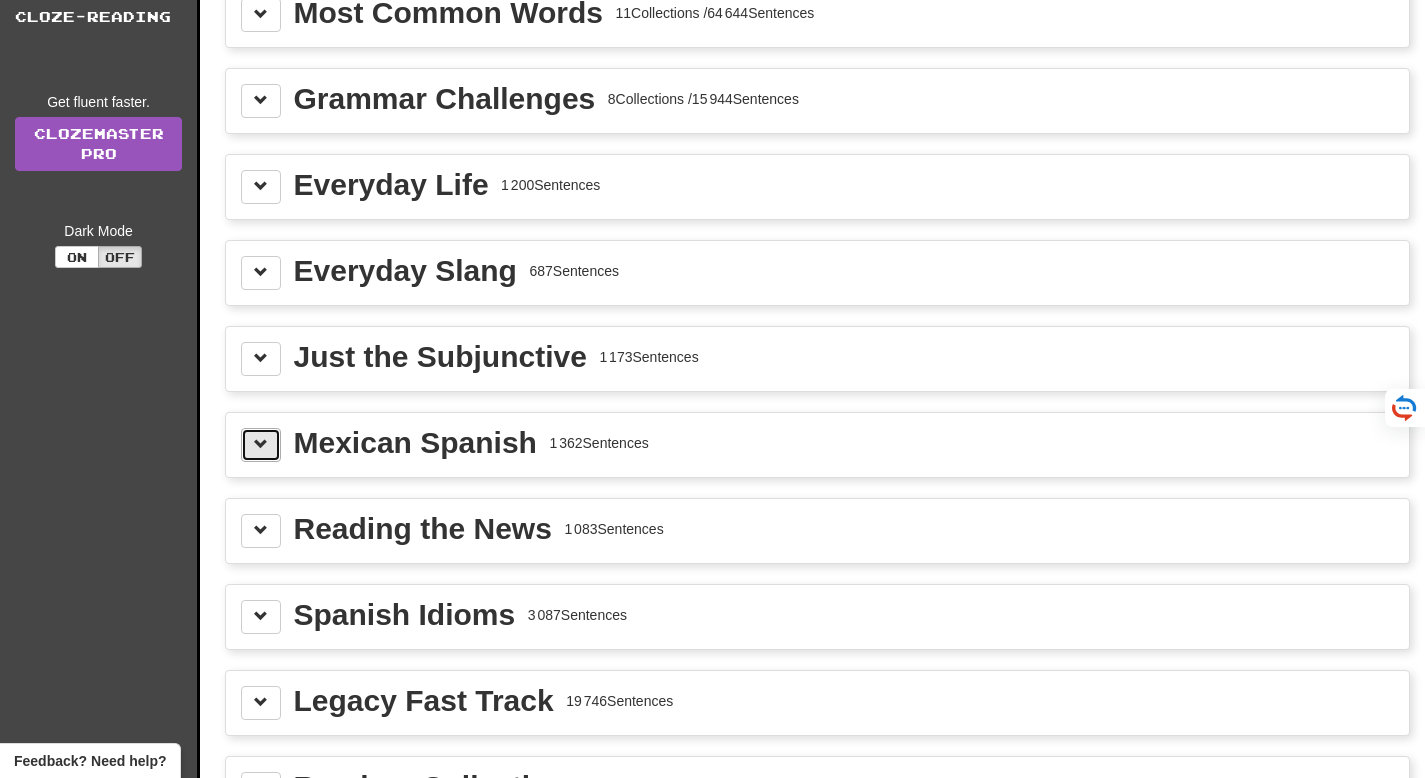 click at bounding box center [261, 445] 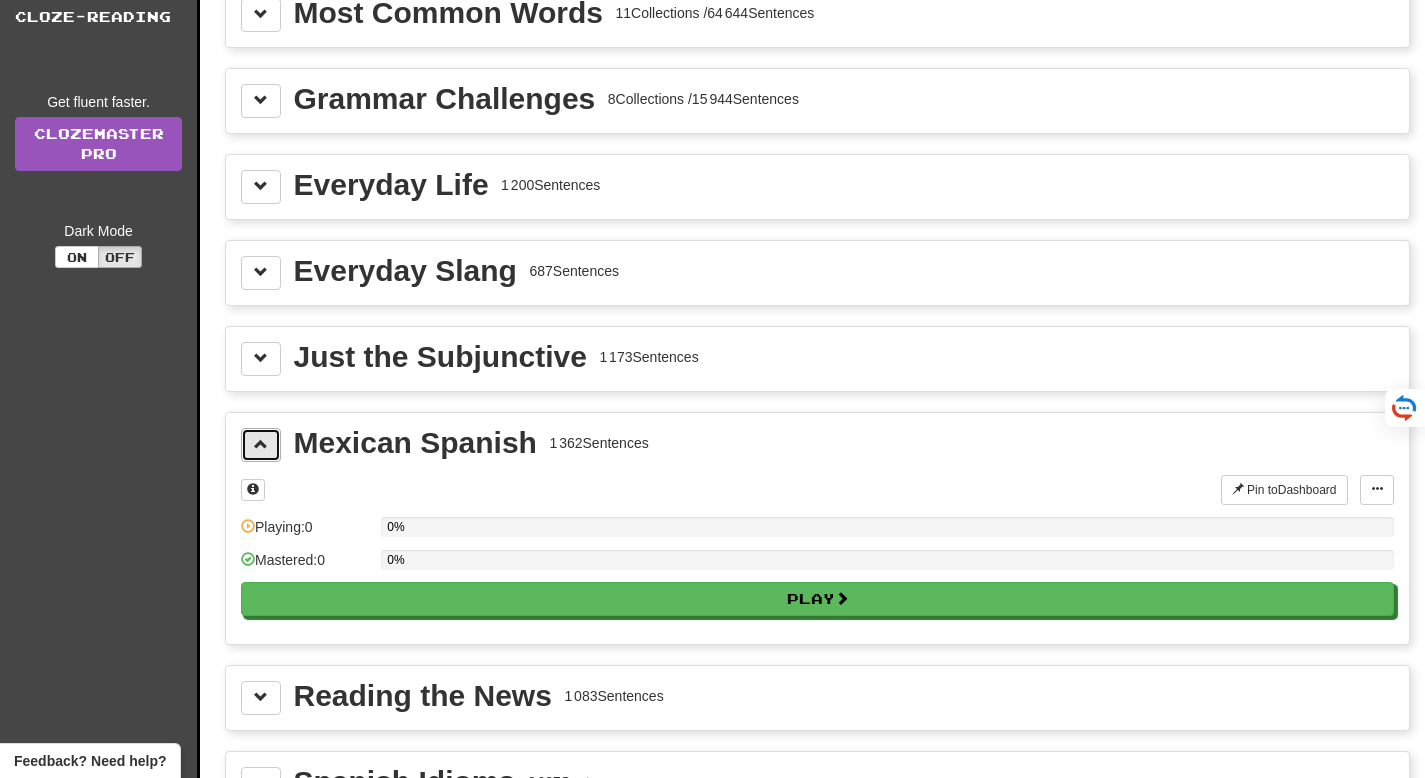 click at bounding box center (261, 444) 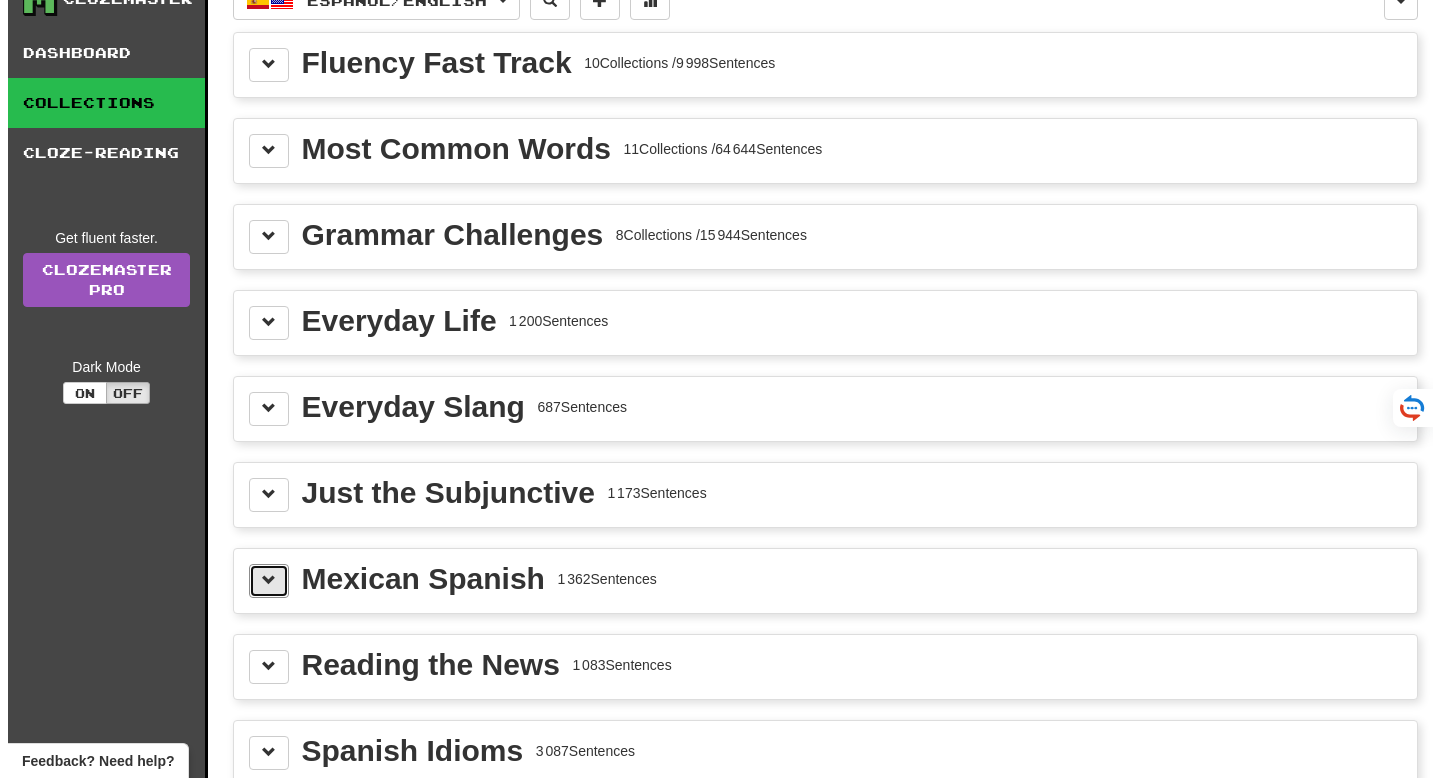scroll, scrollTop: 0, scrollLeft: 0, axis: both 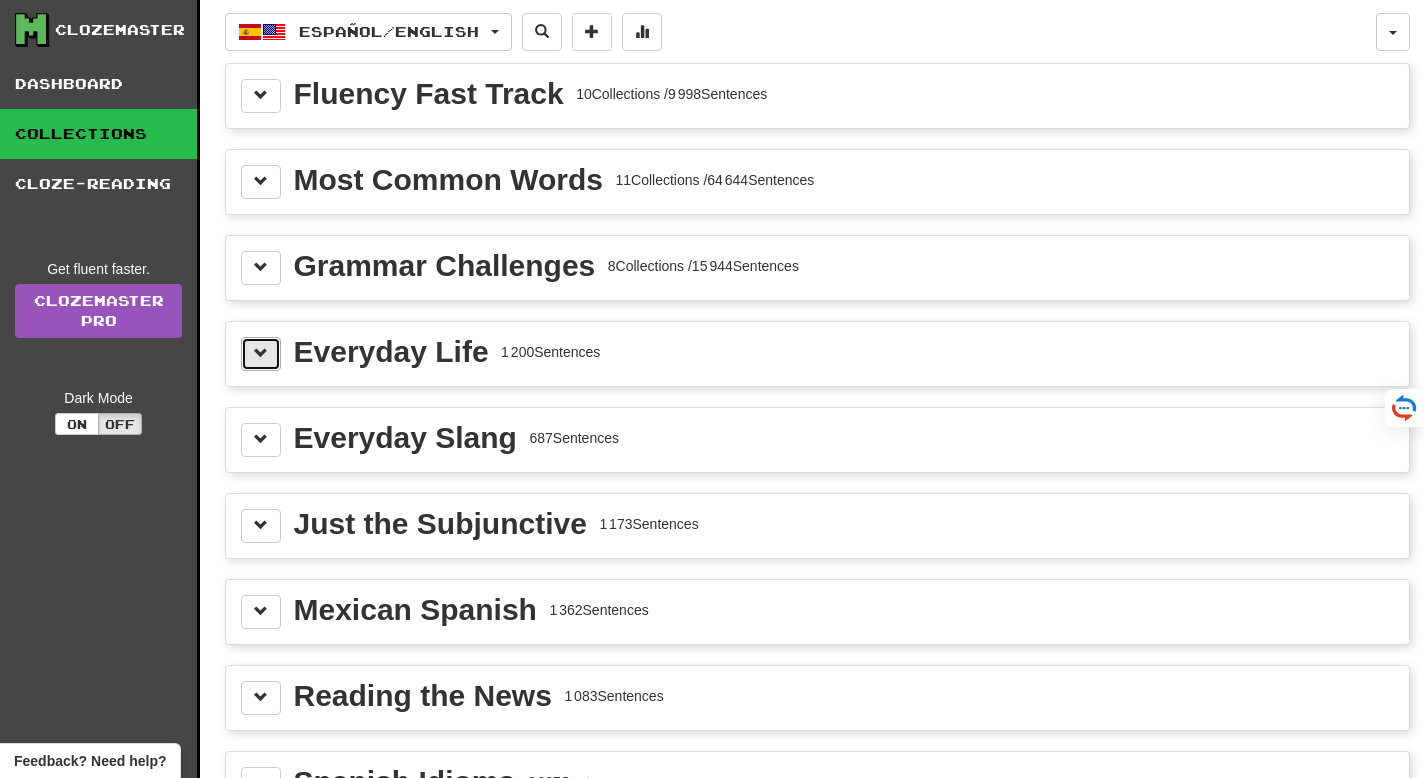 click at bounding box center (261, 353) 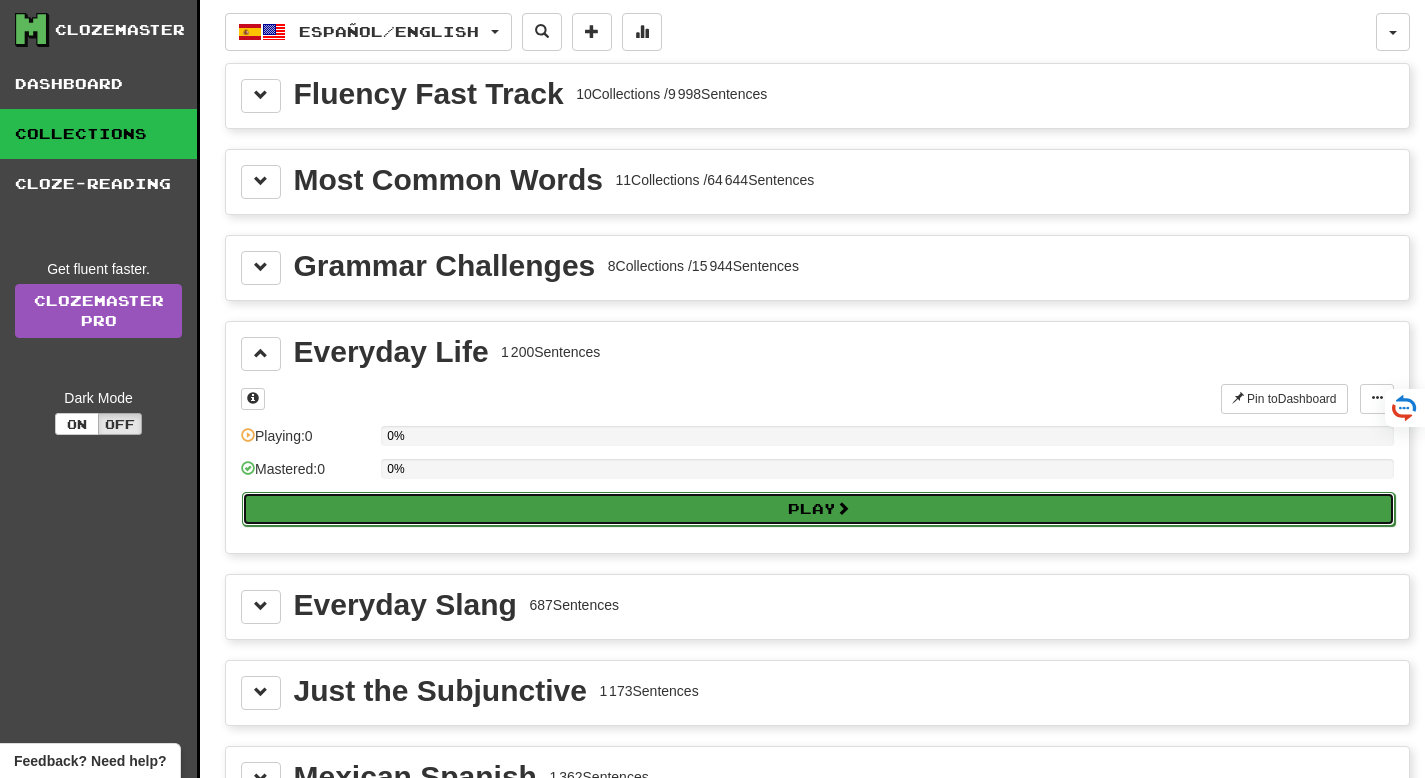 click on "Play" at bounding box center [818, 509] 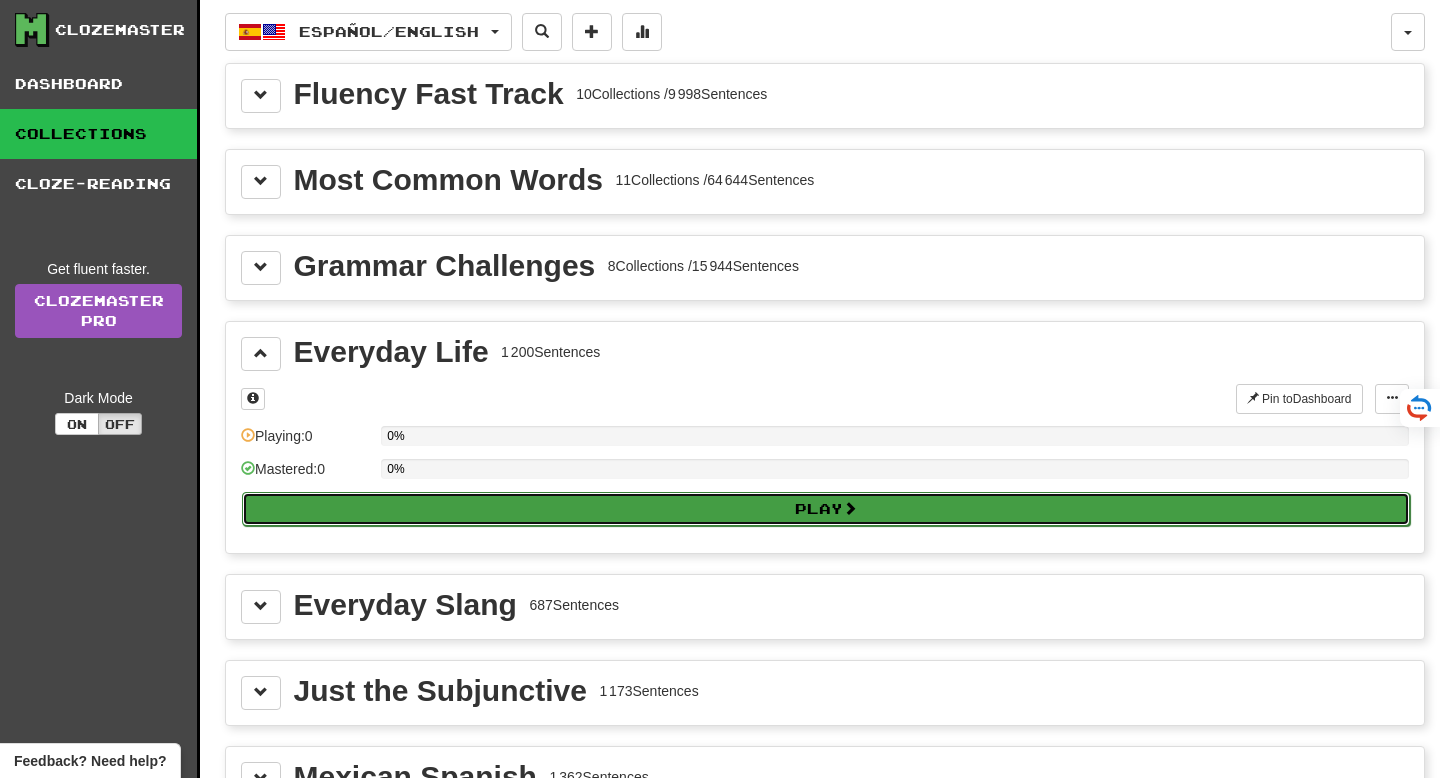 select on "**" 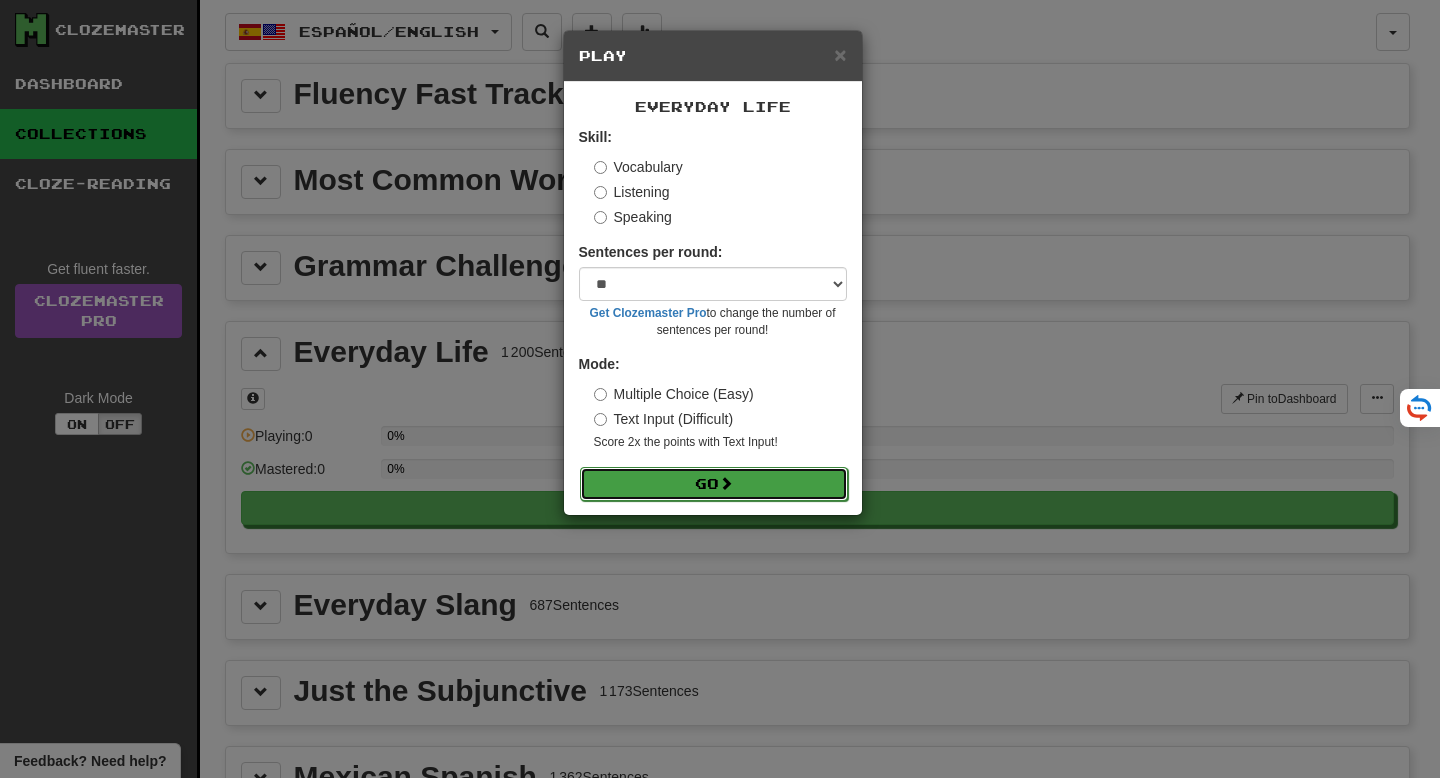 click on "Go" at bounding box center (714, 484) 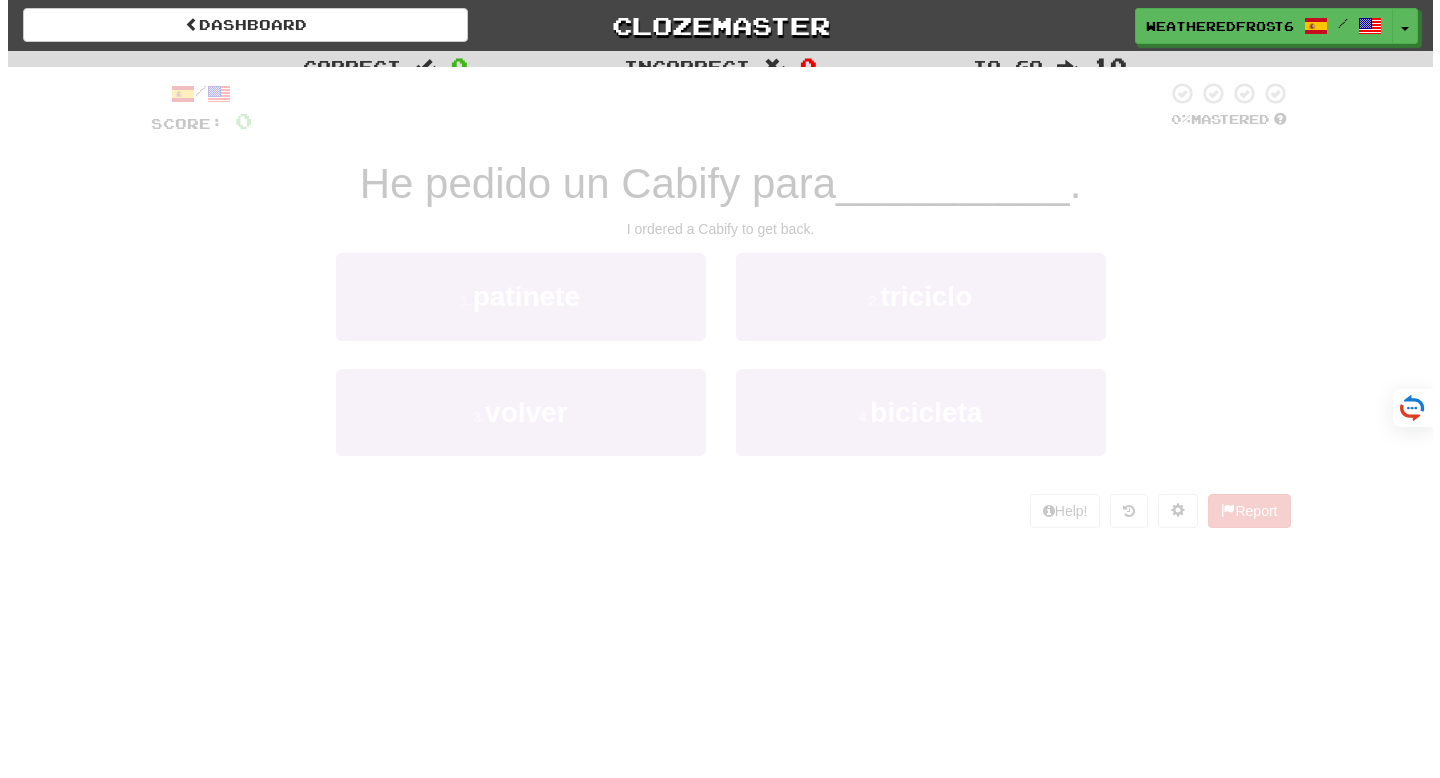 scroll, scrollTop: 0, scrollLeft: 0, axis: both 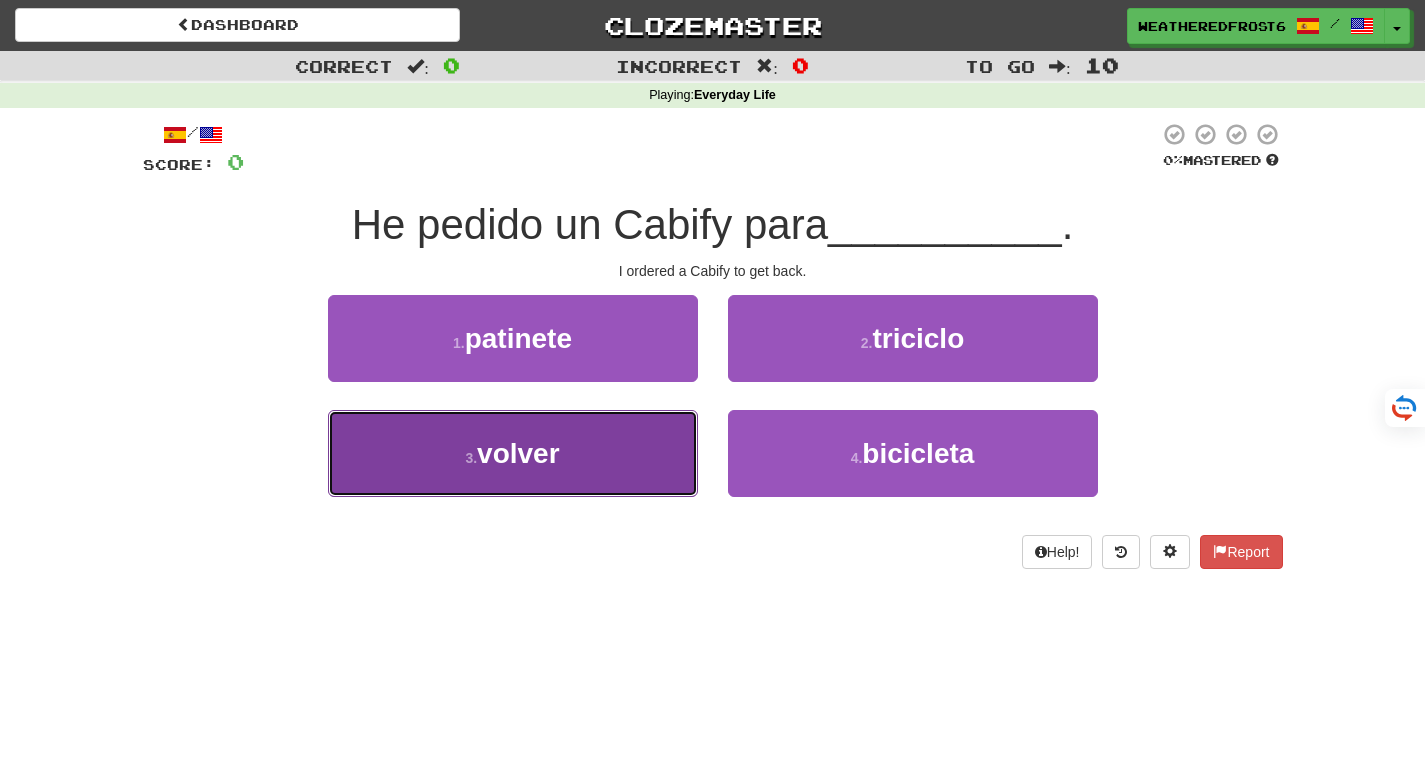 click on "3 .  volver" at bounding box center (513, 453) 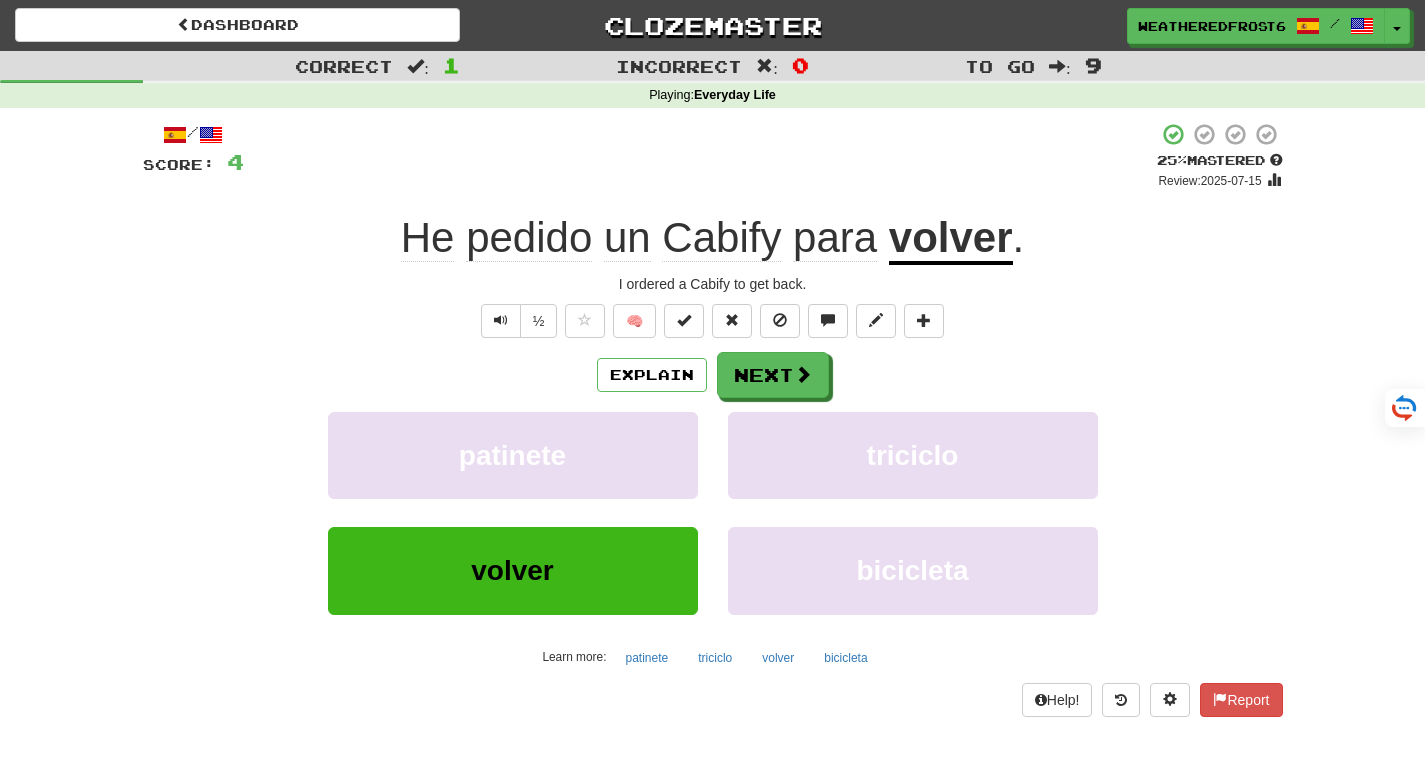 click on "Cabify" 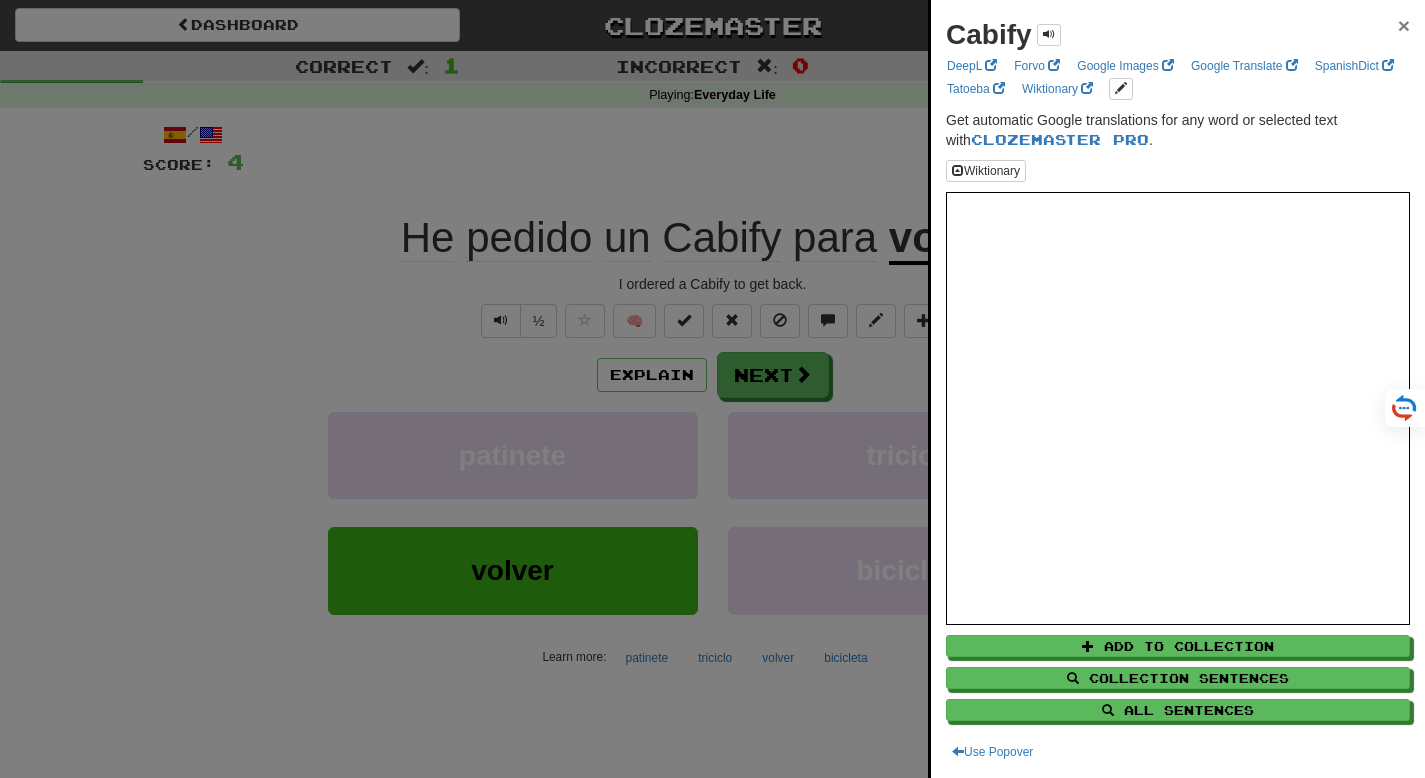 click on "×" at bounding box center (1404, 25) 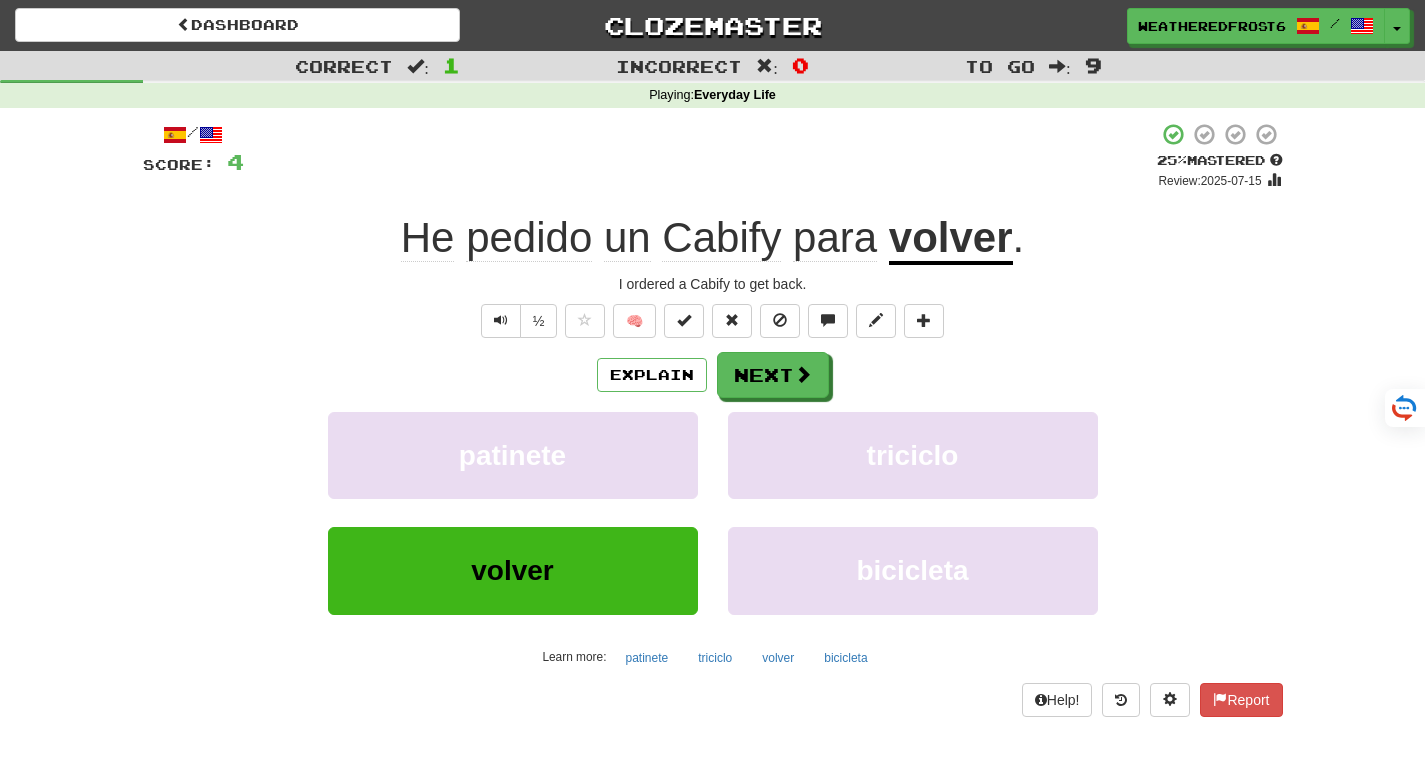 click on "[NUMBER] . [WORD] : [NUMBER] + [NUMBER] [PERCENT] Mastered Review : [DATE] [WORD] [WORD] [WORD] [WORD] [WORD] [WORD] . I ordered a Cabify to get back. ½ 🧠 Explain Next [WORD] [WORD] [WORD] [WORD] [WORD] Learn more: [WORD] [WORD] [WORD] [WORD] [WORD] Help! Report" at bounding box center (713, 419) 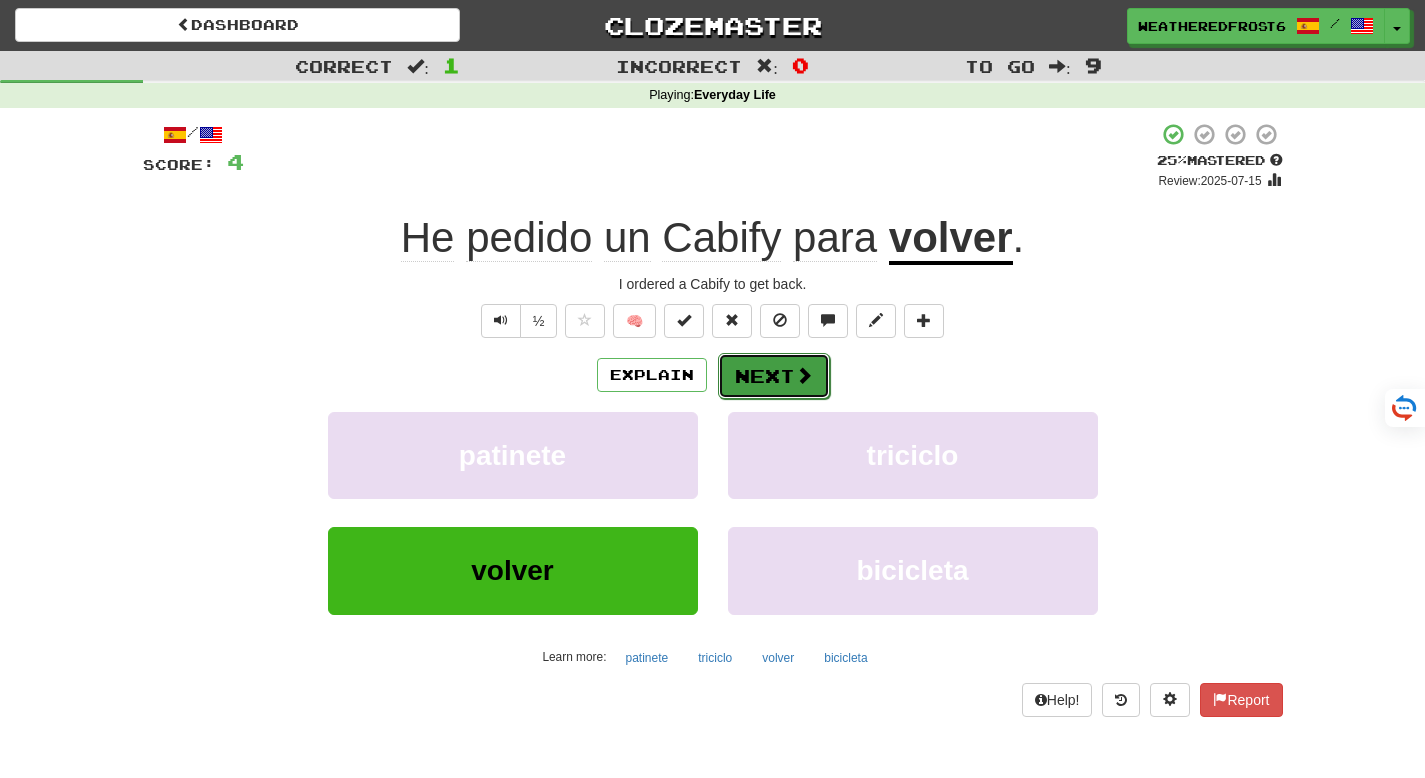 click on "Next" at bounding box center (774, 376) 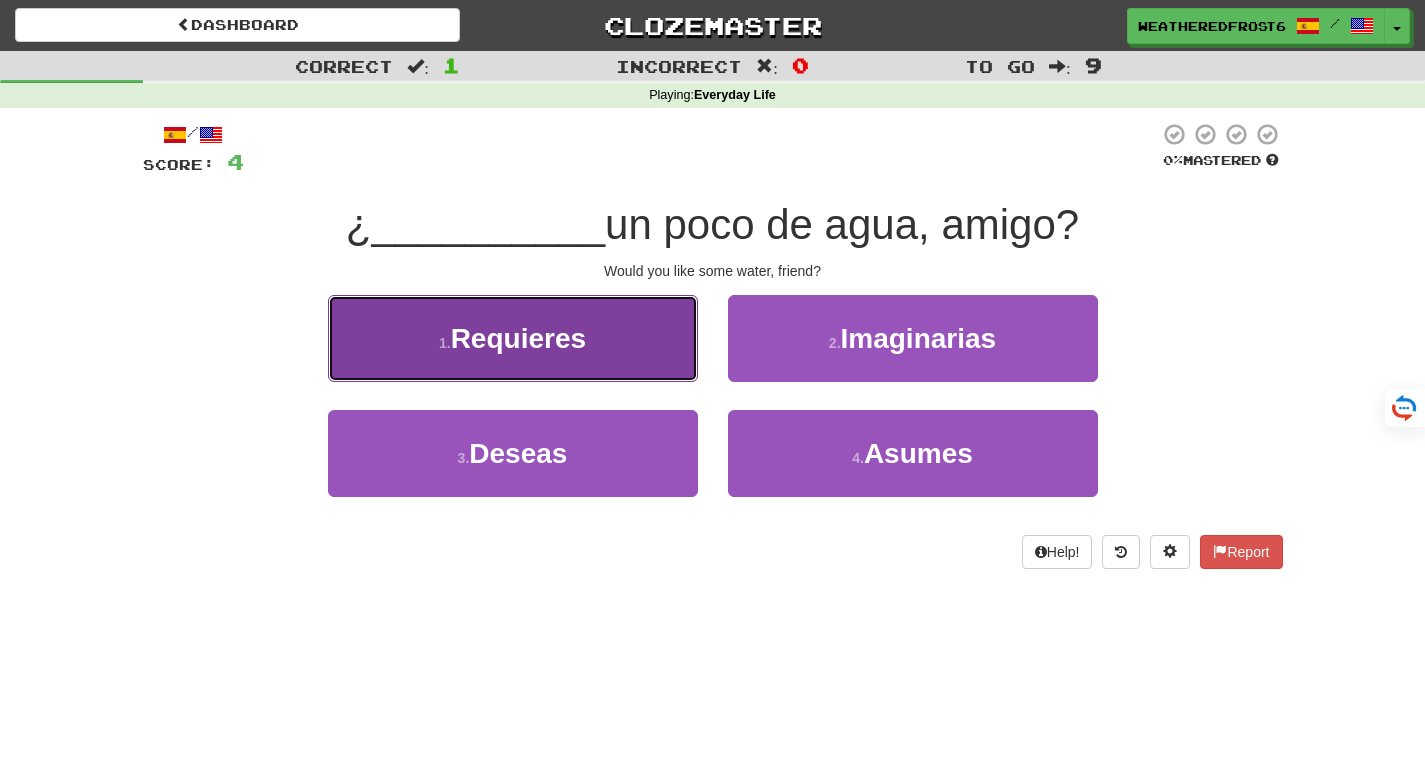click on "1 .  Requieres" at bounding box center (513, 338) 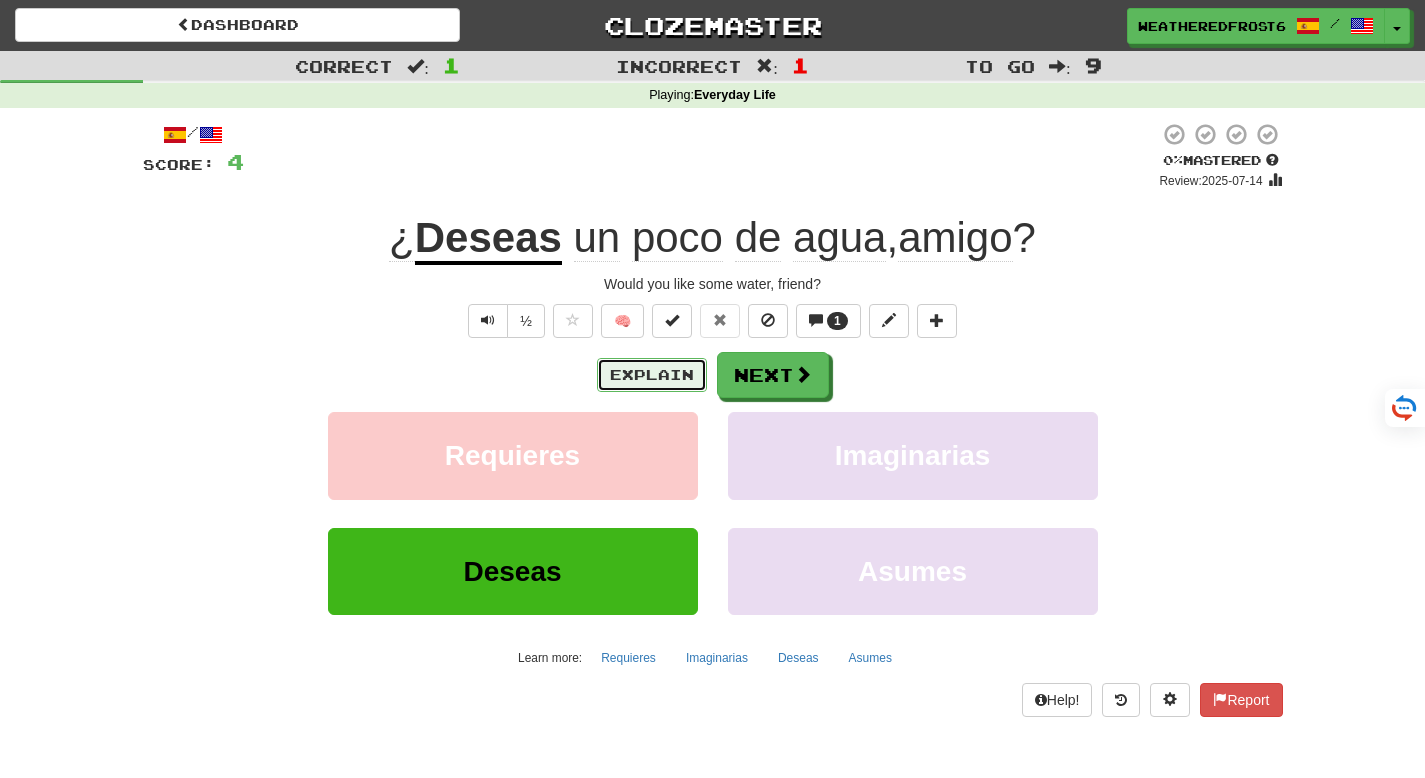 click on "Explain" at bounding box center (652, 375) 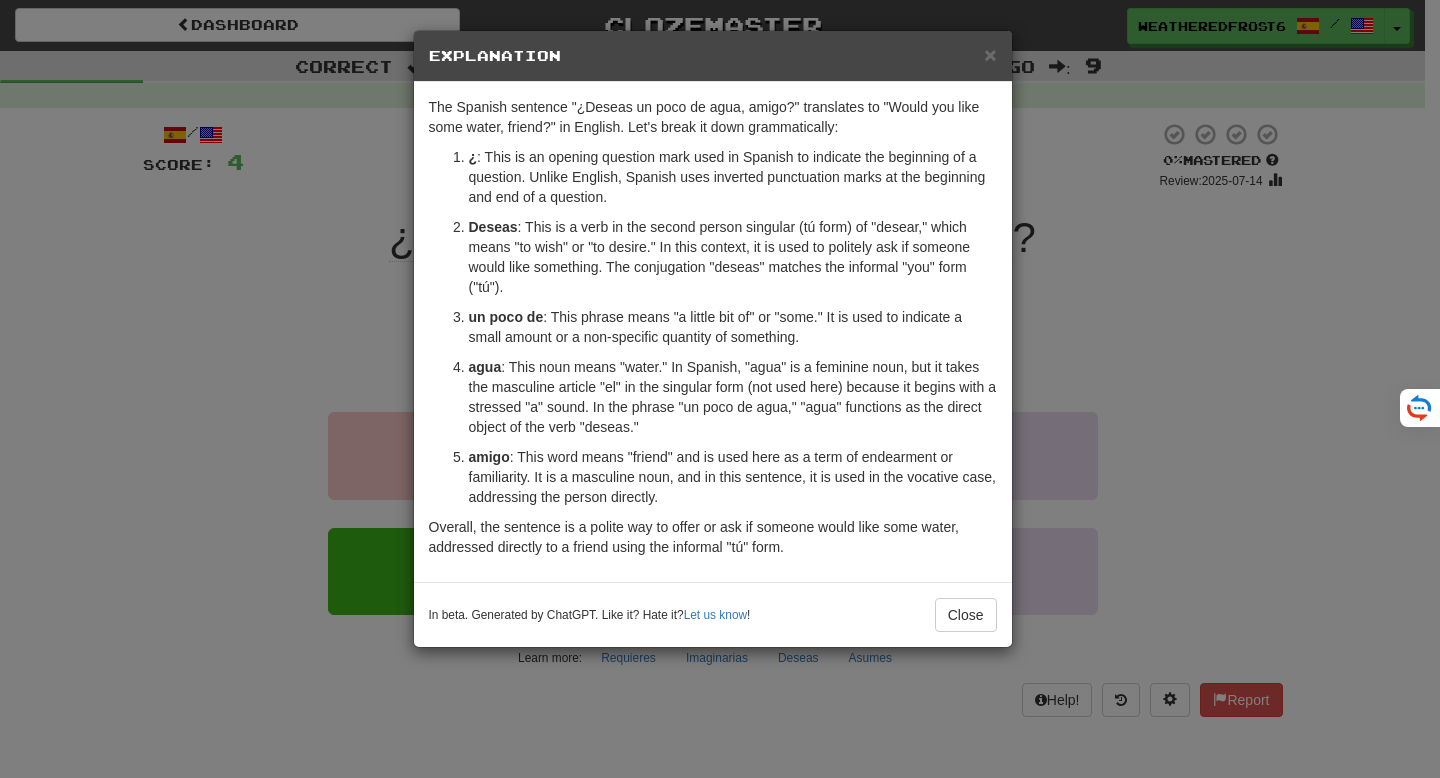 click on "× Explanation" at bounding box center (713, 56) 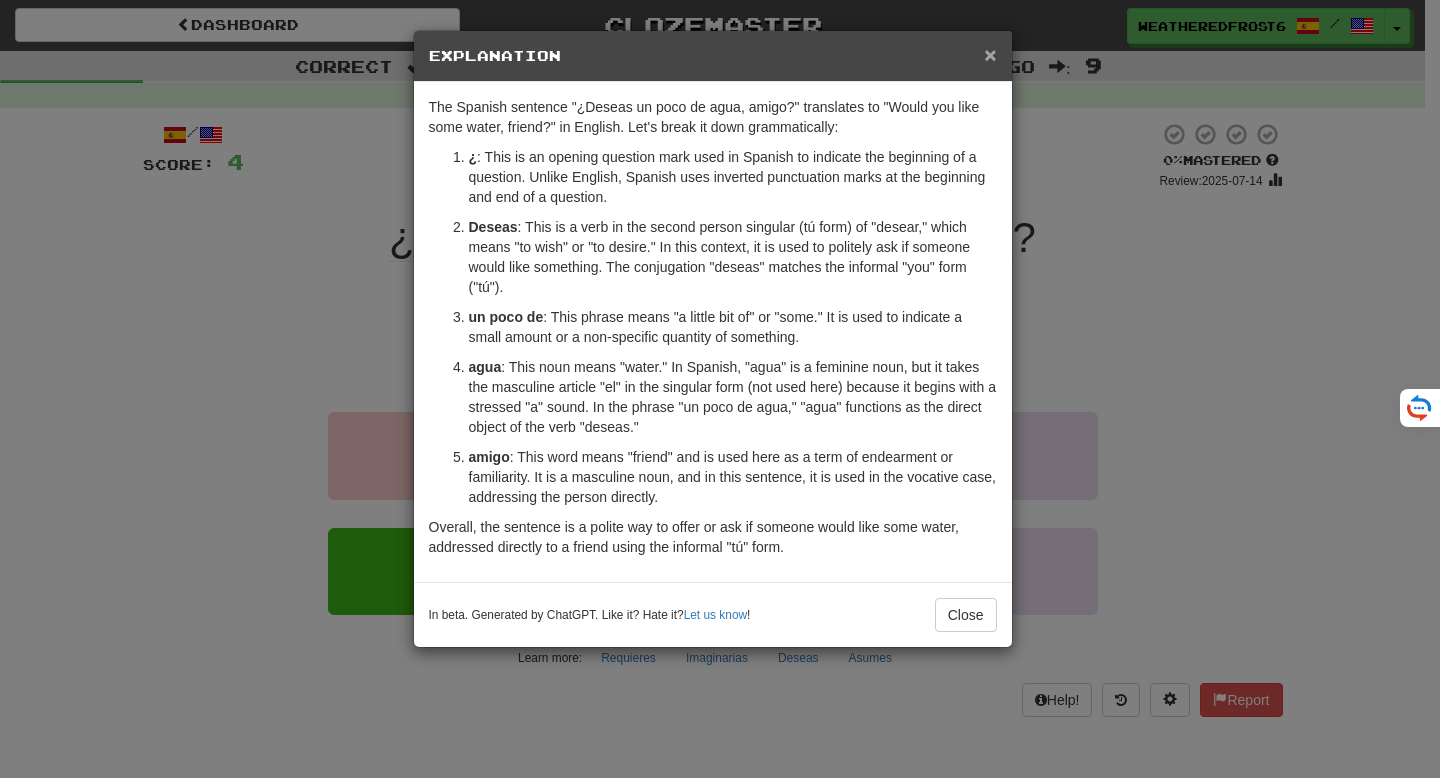 click on "×" at bounding box center [990, 54] 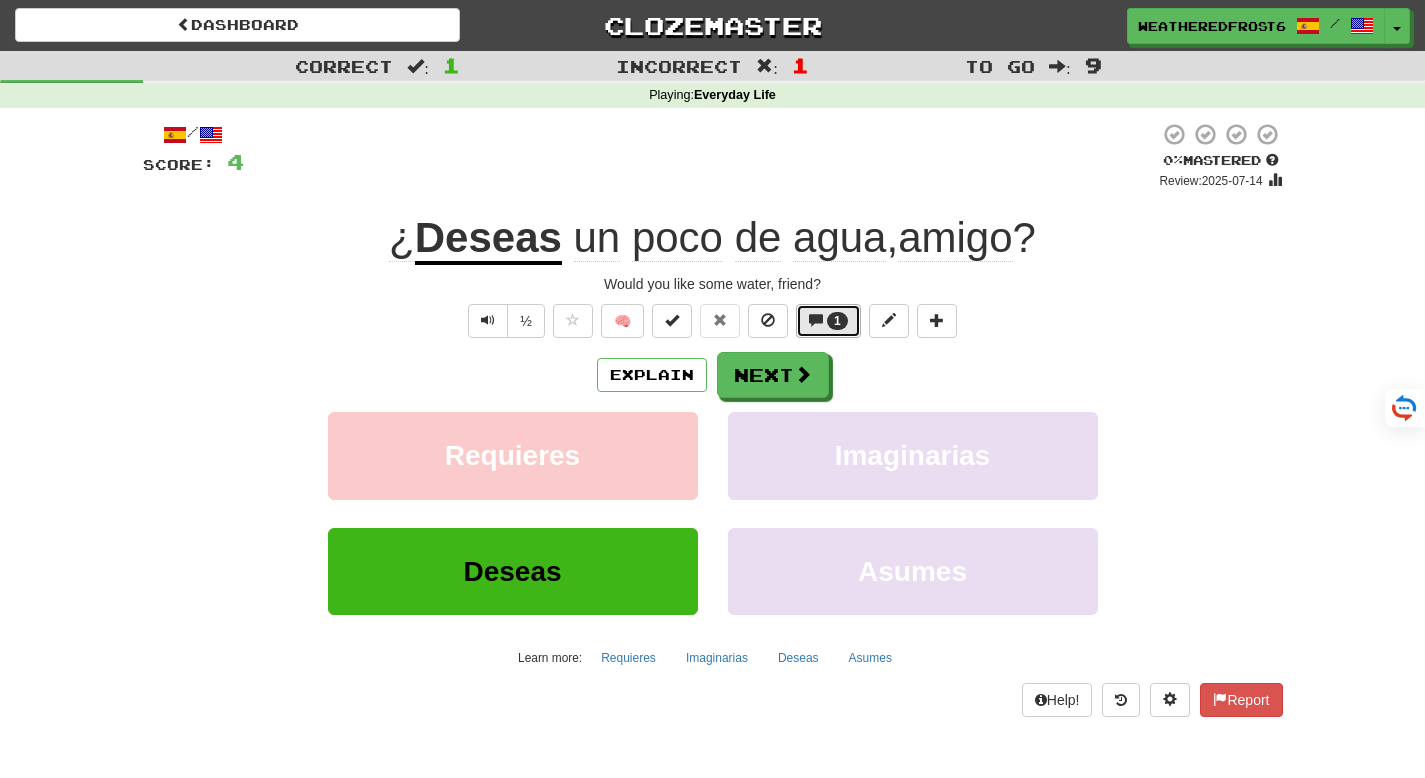 click on "1" at bounding box center (828, 321) 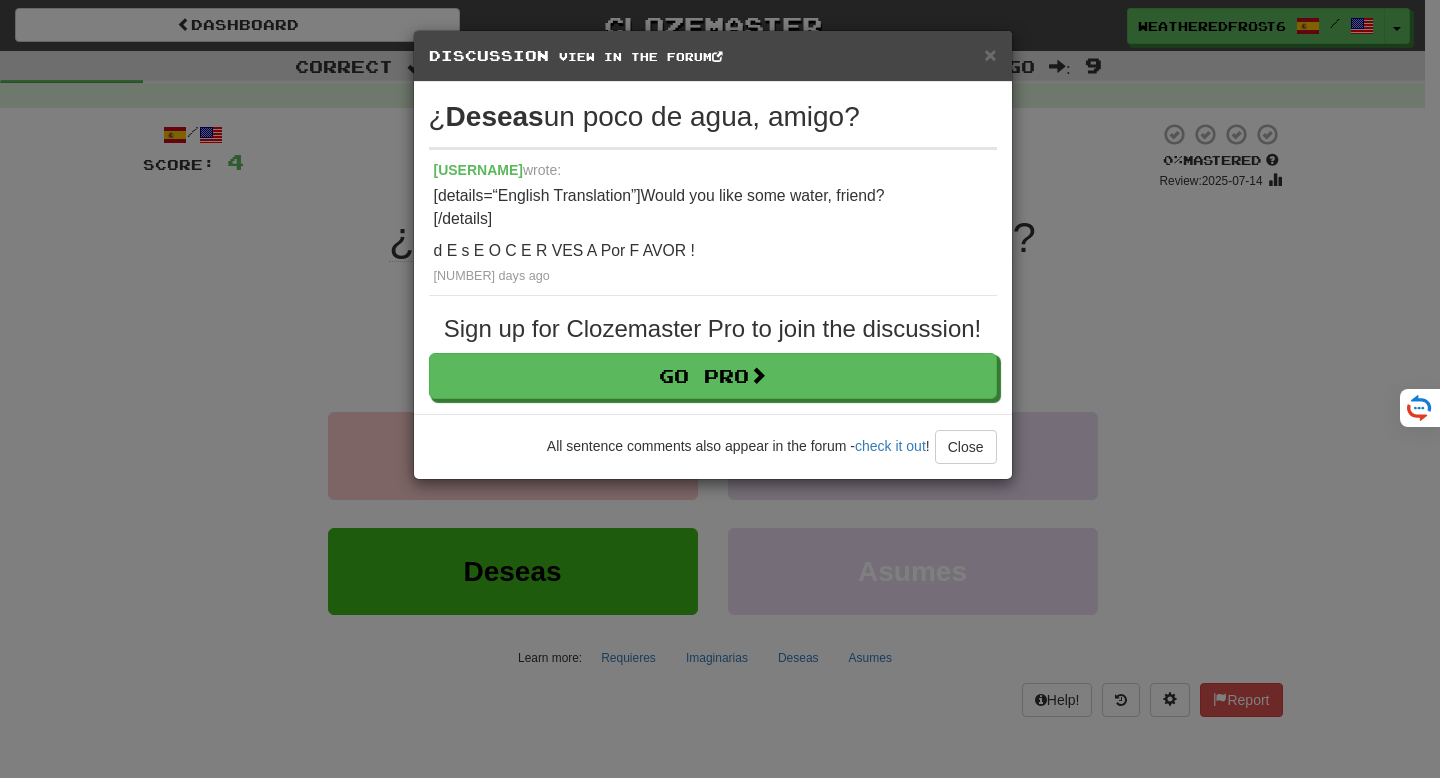 click on "× Discussion View in the forum" at bounding box center [713, 56] 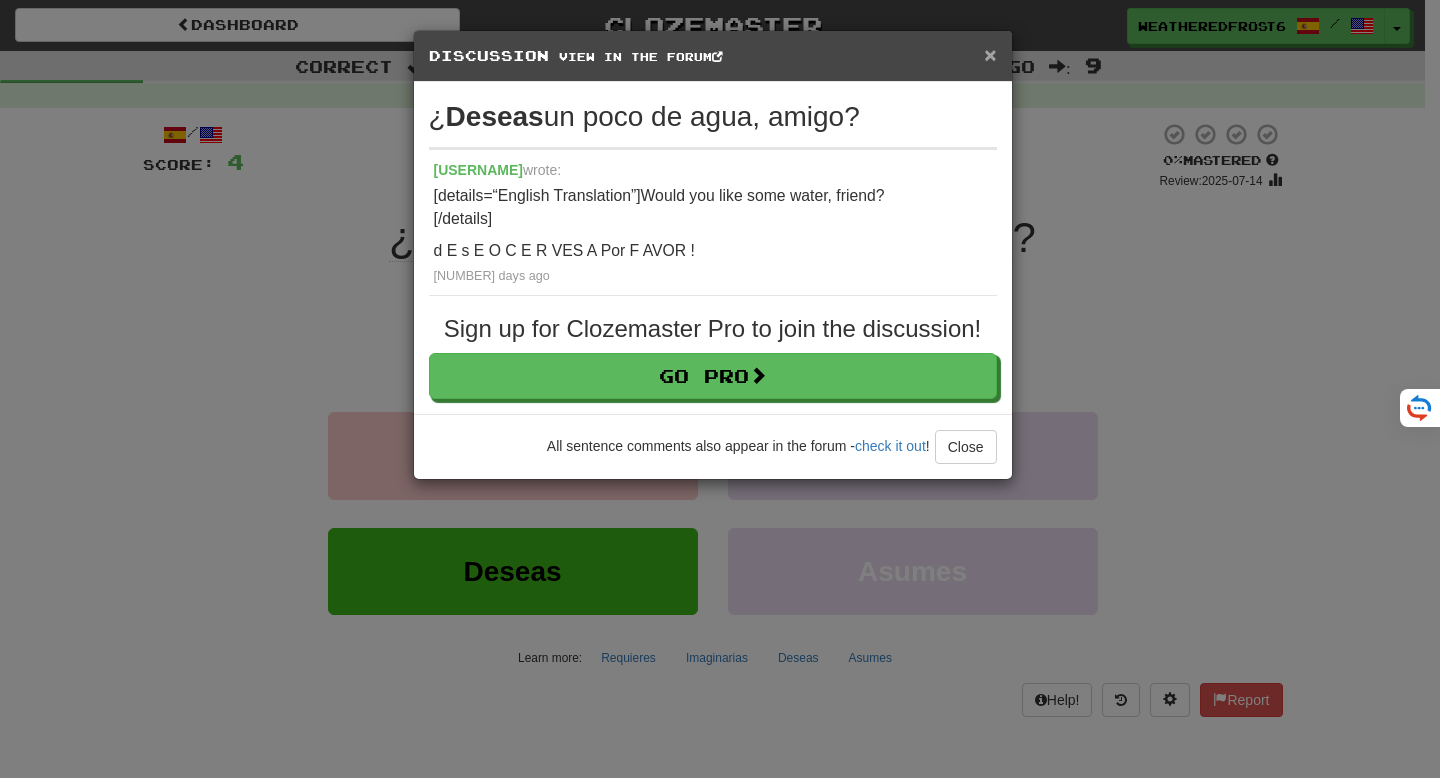 click on "×" at bounding box center [990, 54] 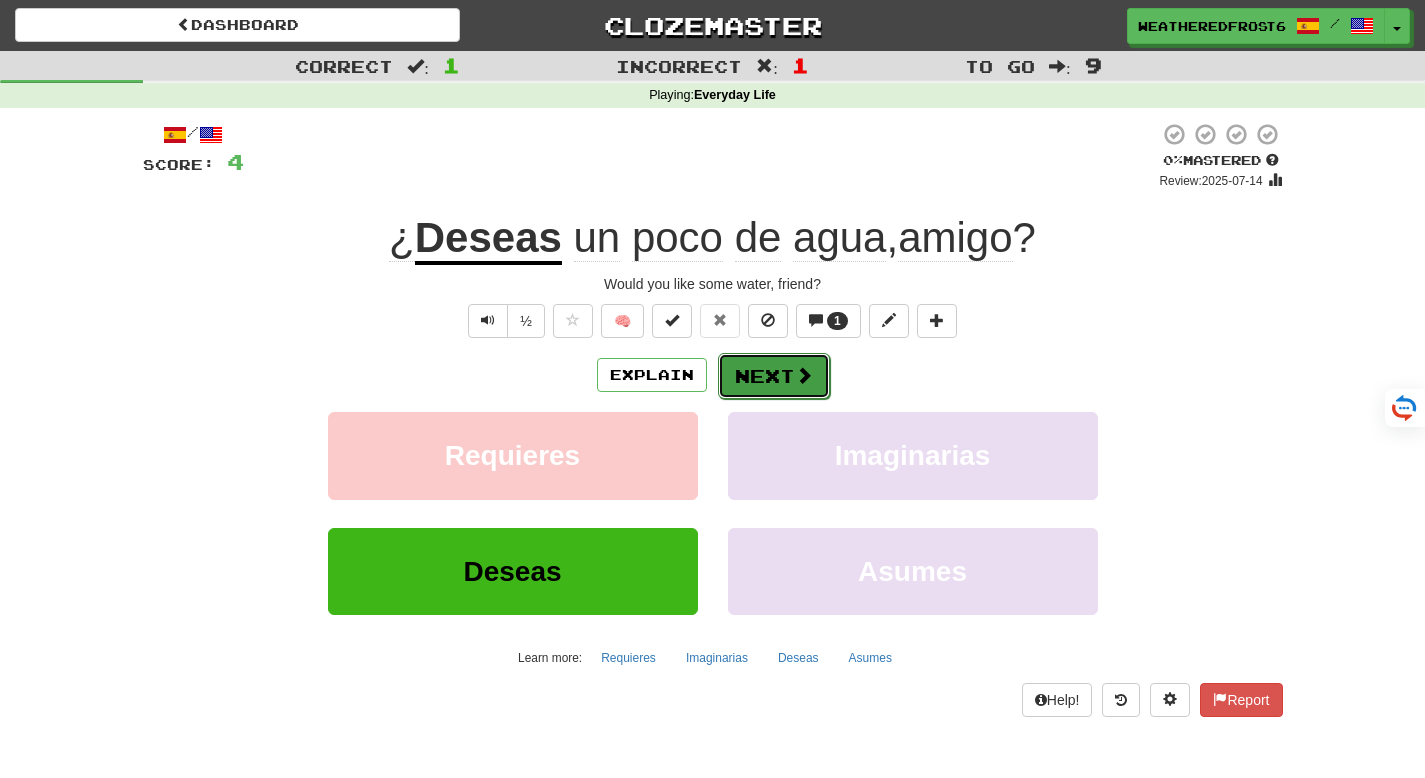 click on "Next" at bounding box center (774, 376) 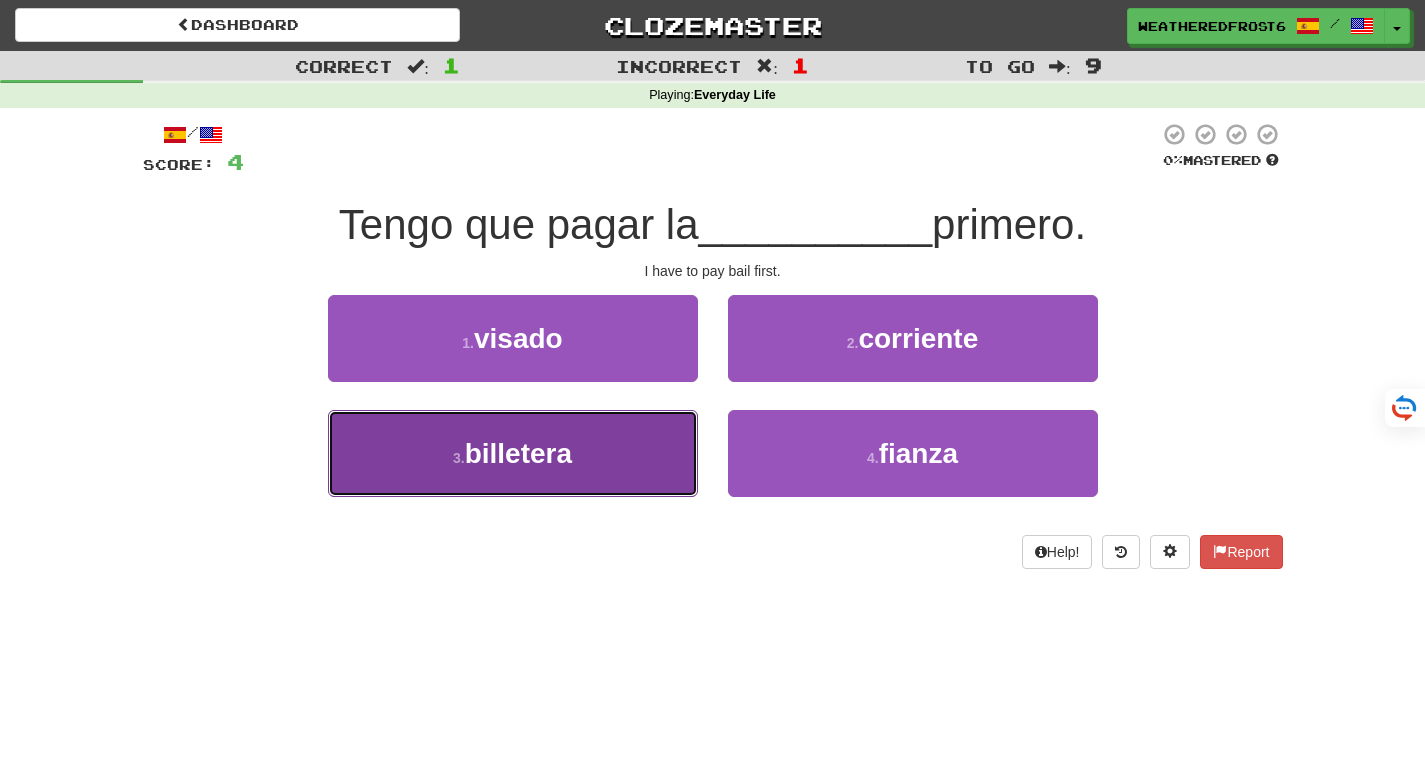 click on "3 .  billetera" at bounding box center (513, 453) 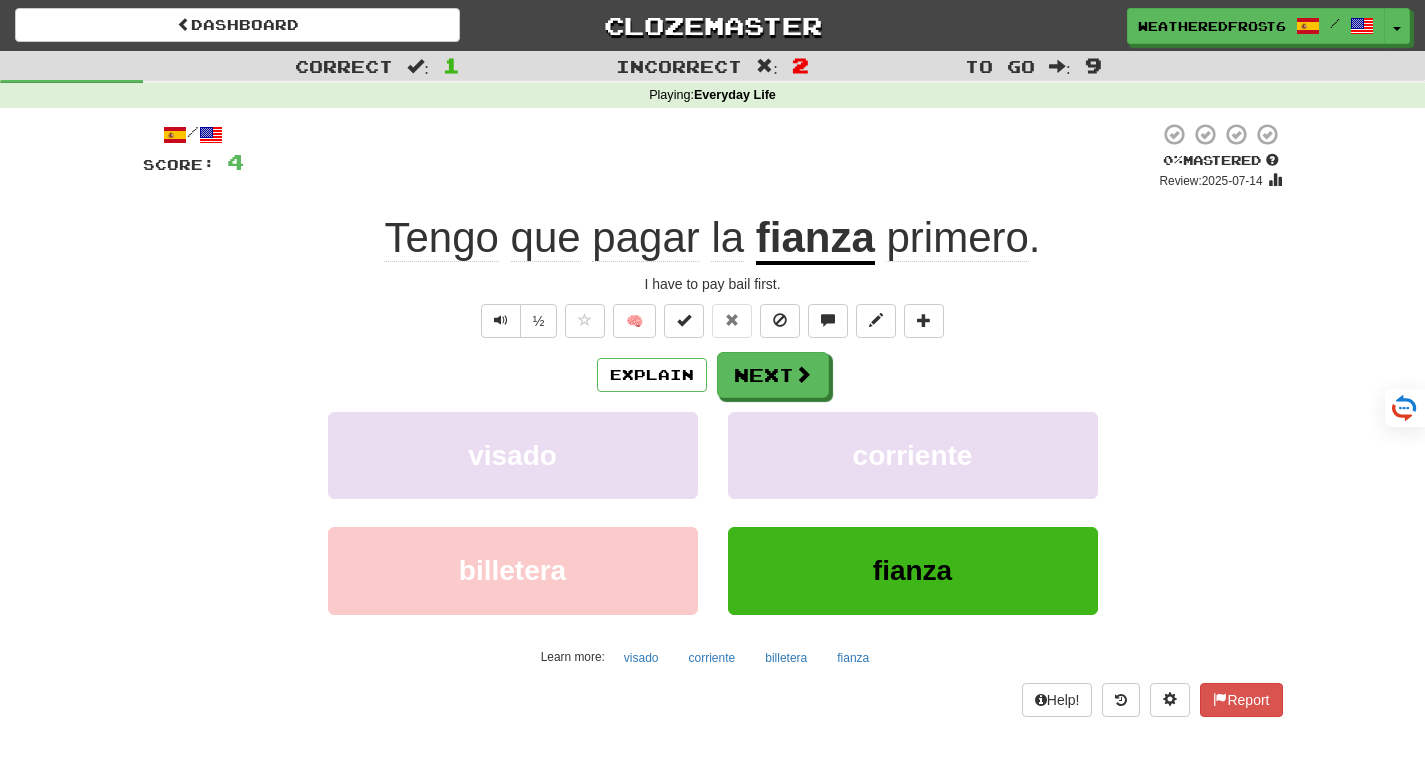 click on "fianza" at bounding box center [815, 239] 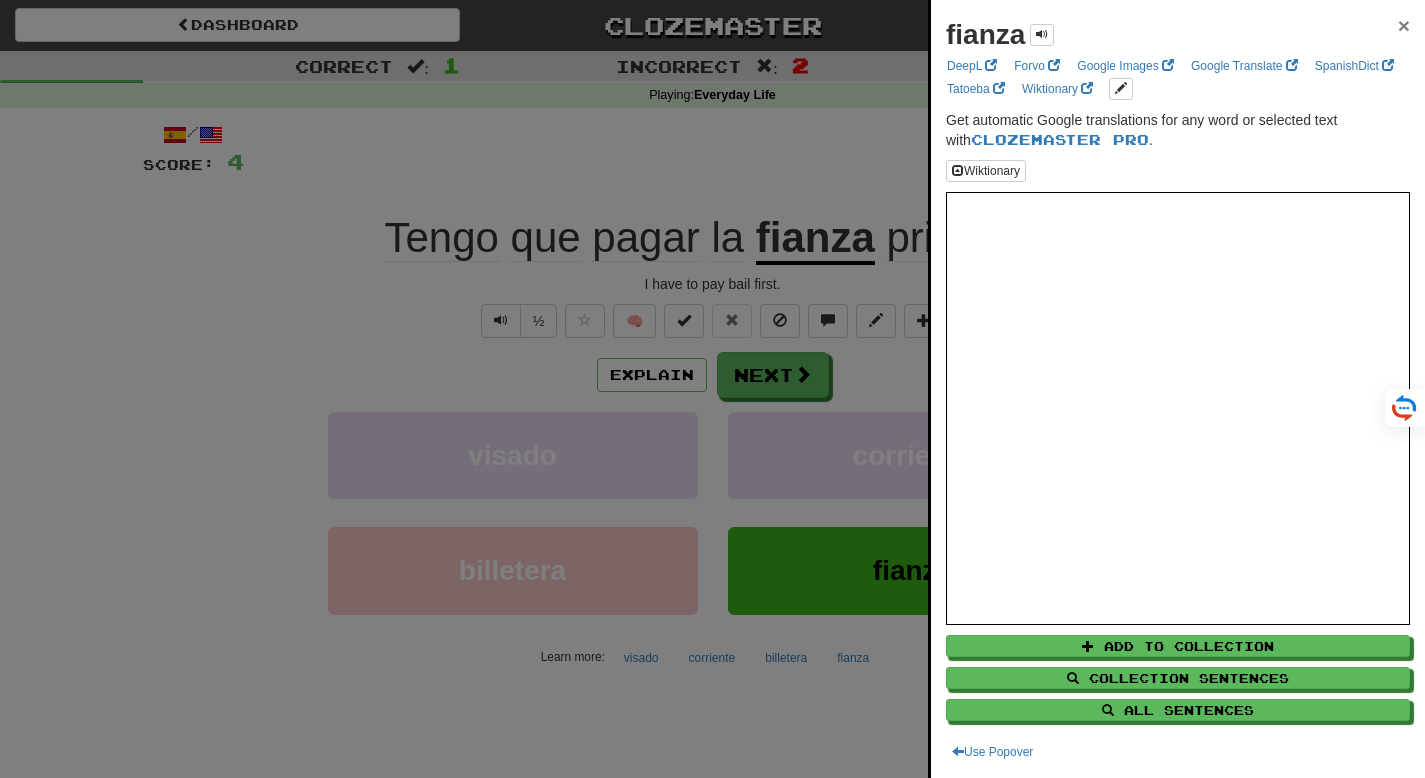 click on "×" at bounding box center [1404, 25] 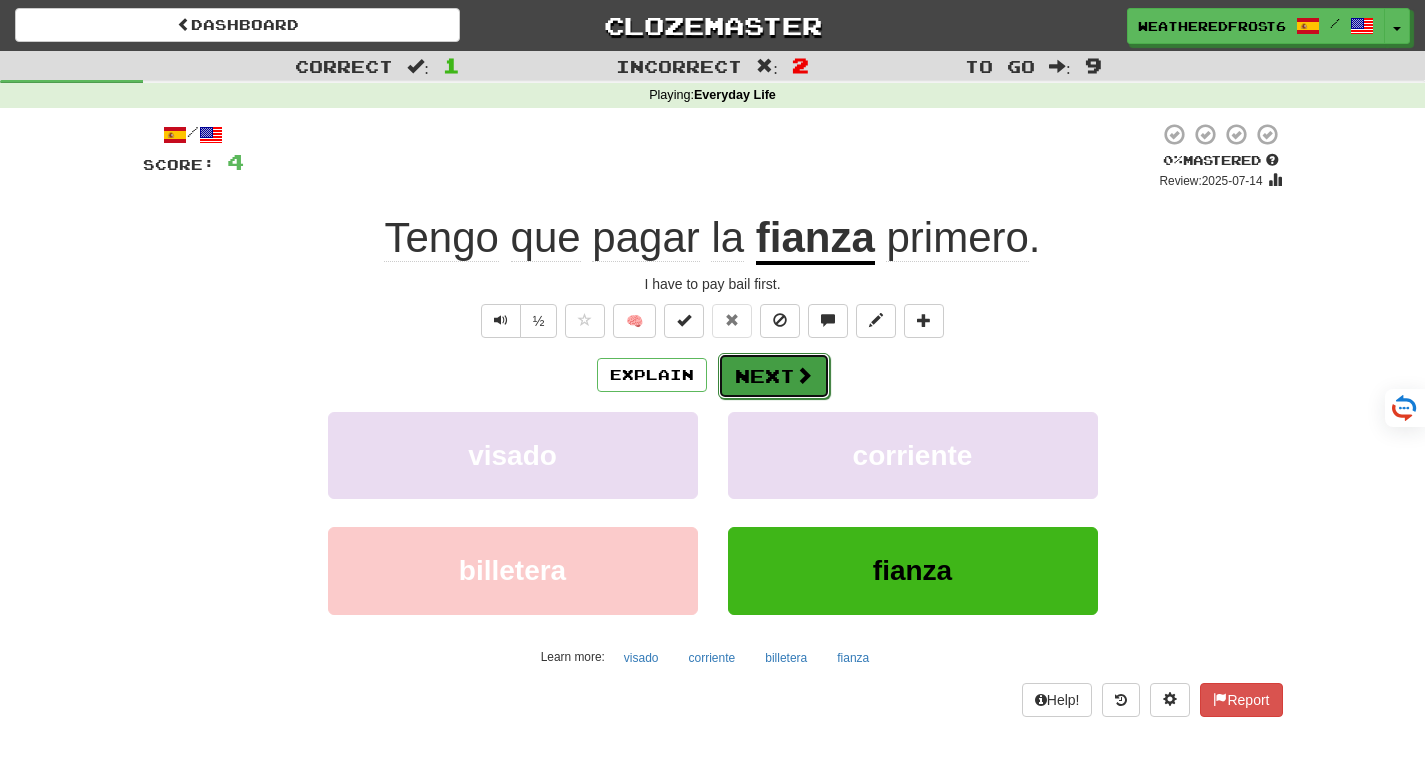 click on "Next" at bounding box center [774, 376] 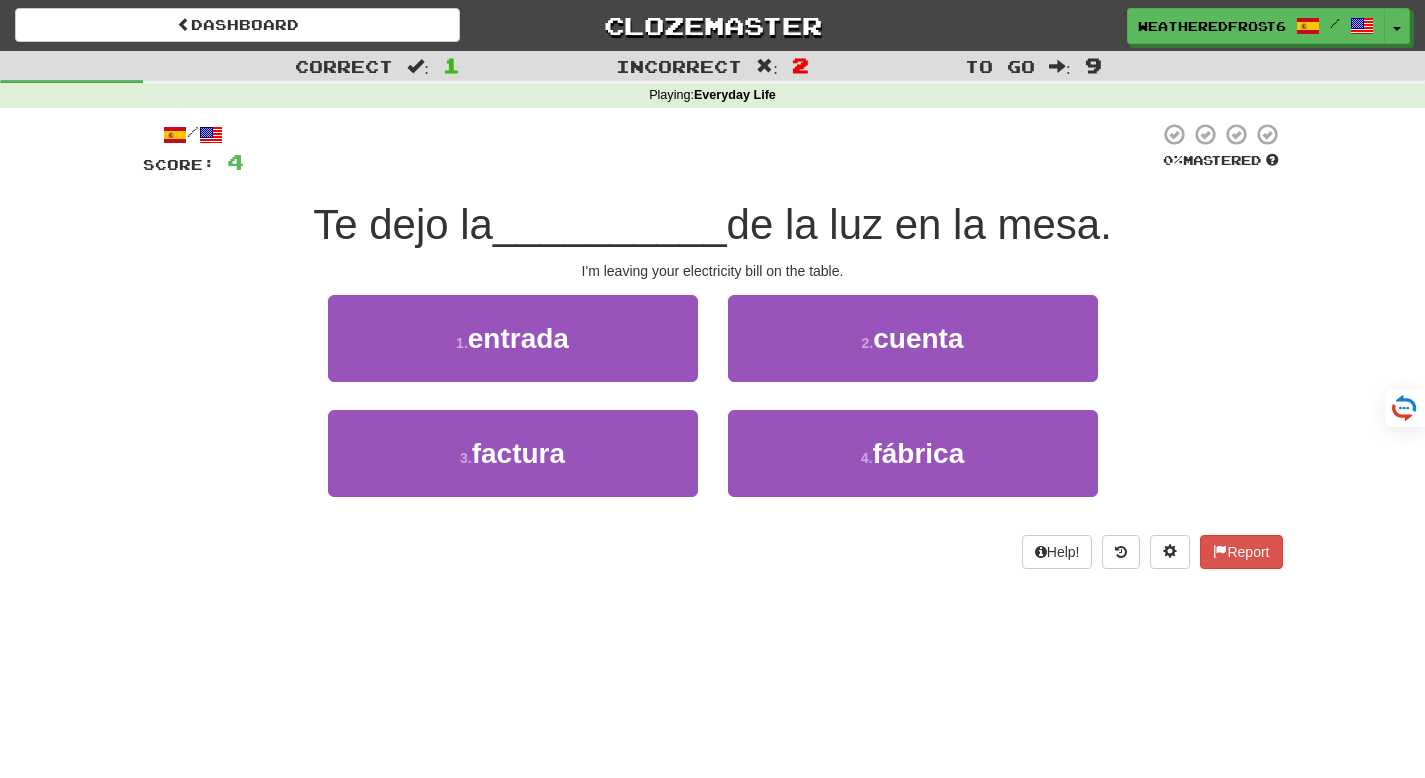click on "2 .  cuenta" at bounding box center [913, 352] 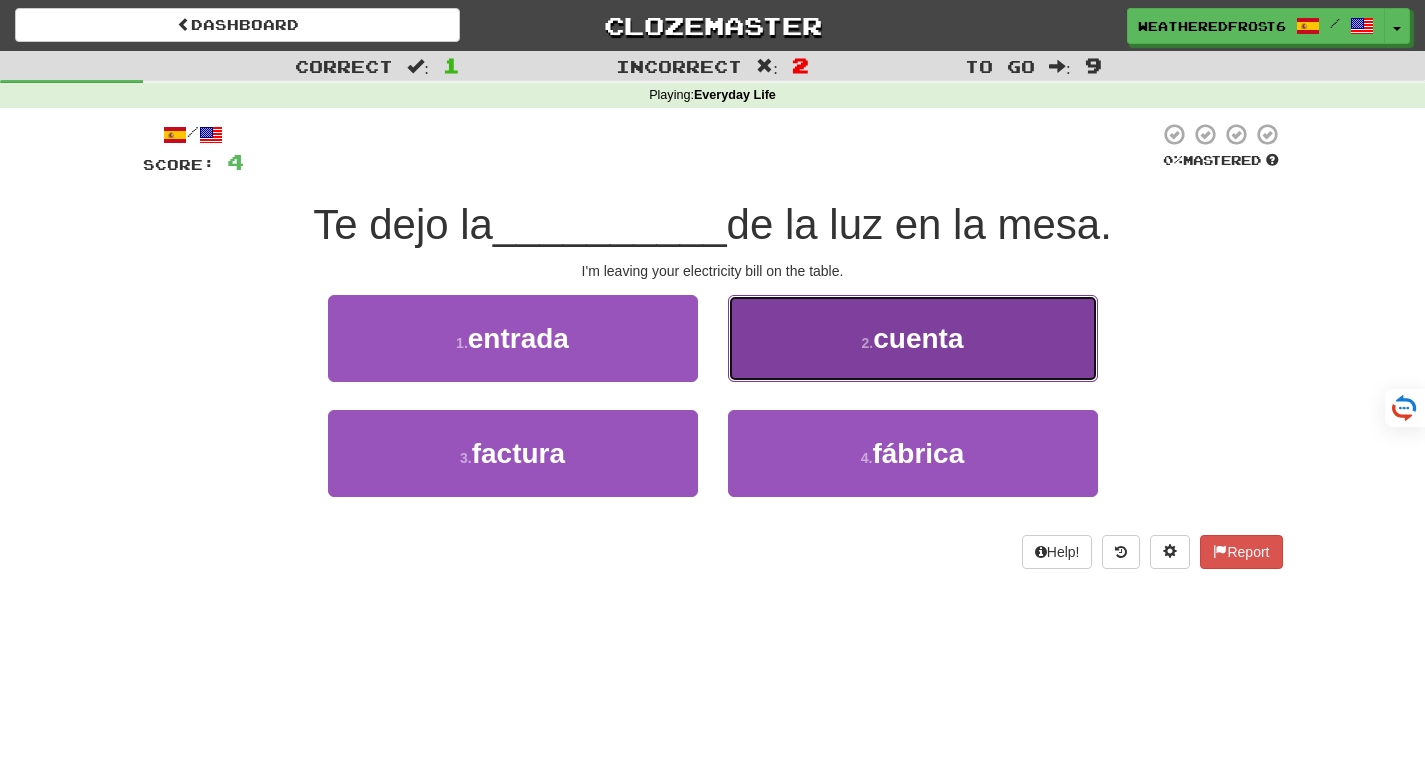 click on "2 .  cuenta" at bounding box center [913, 338] 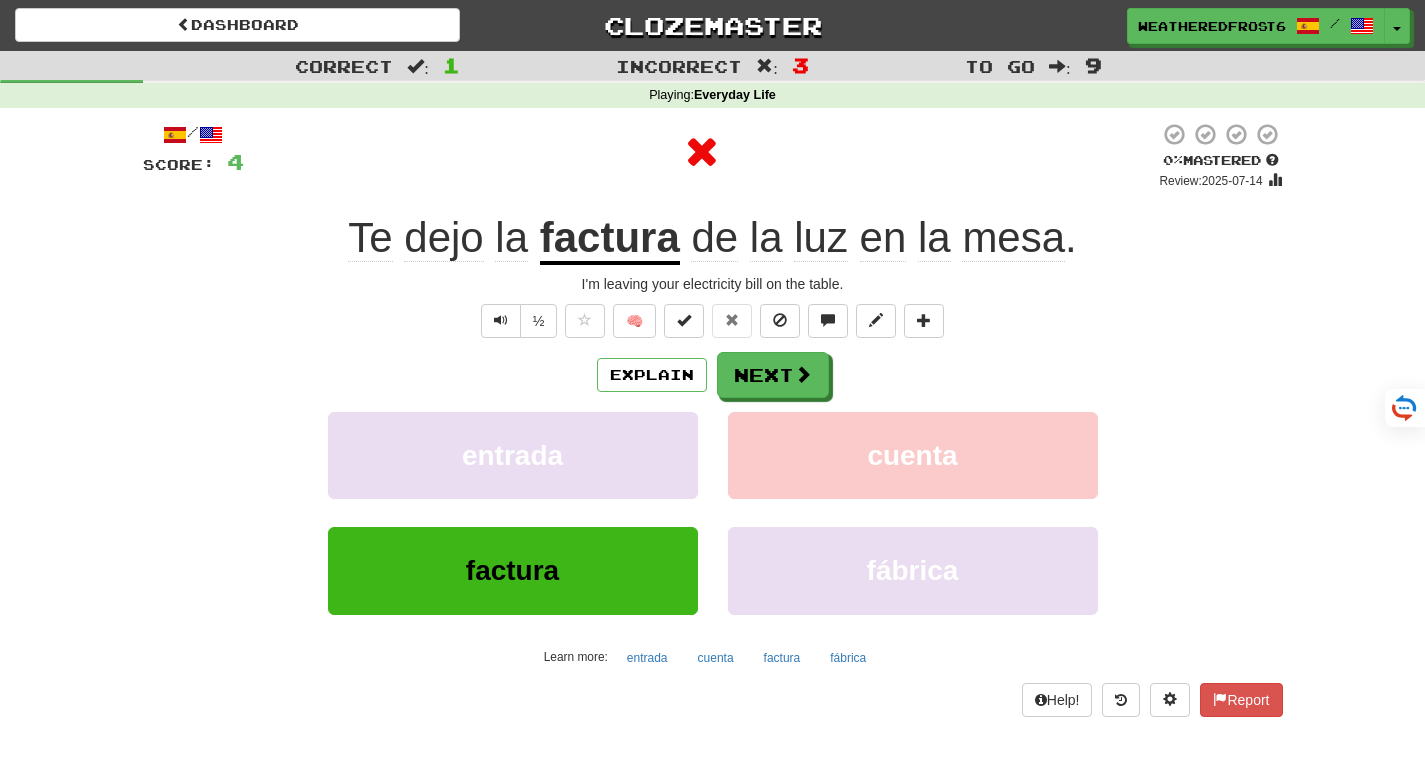 click on "factura" at bounding box center [610, 239] 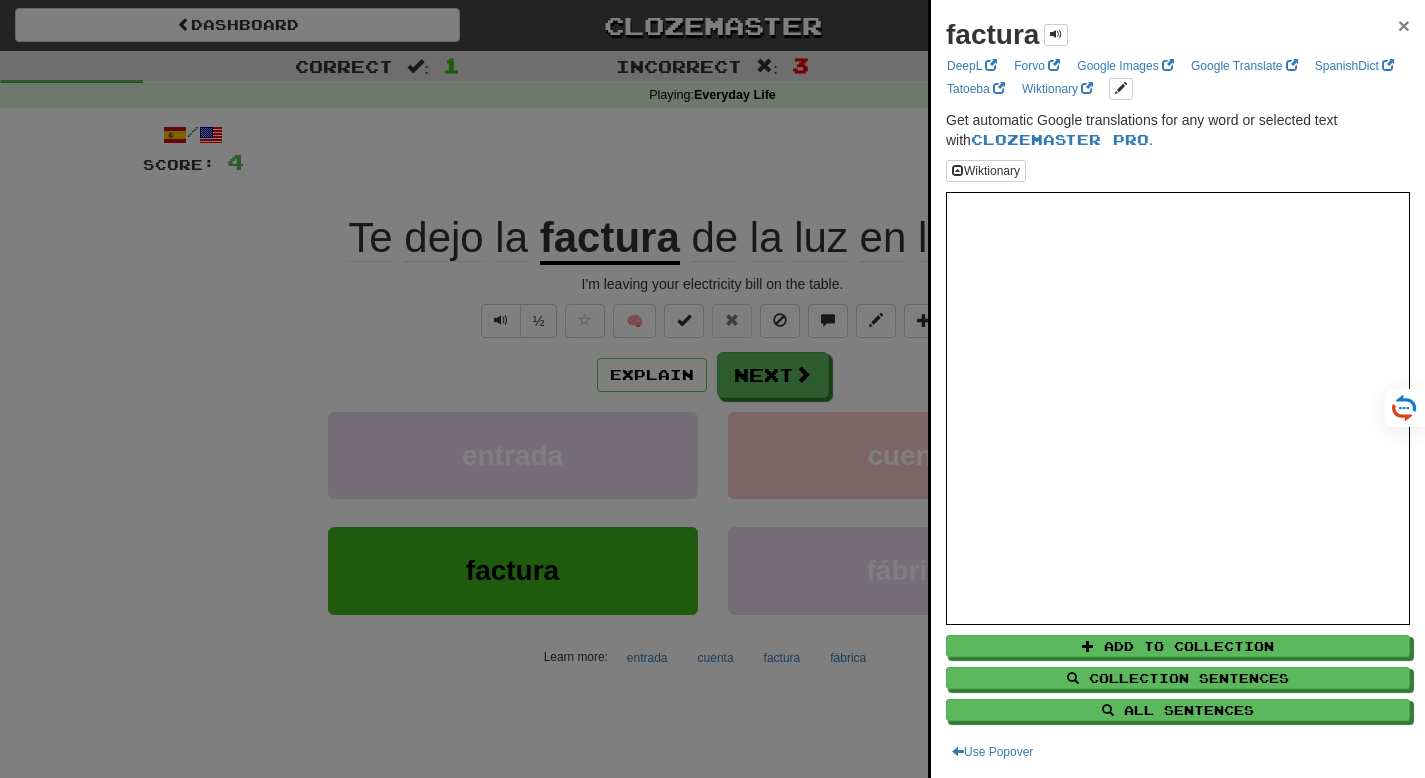 click on "×" at bounding box center [1404, 25] 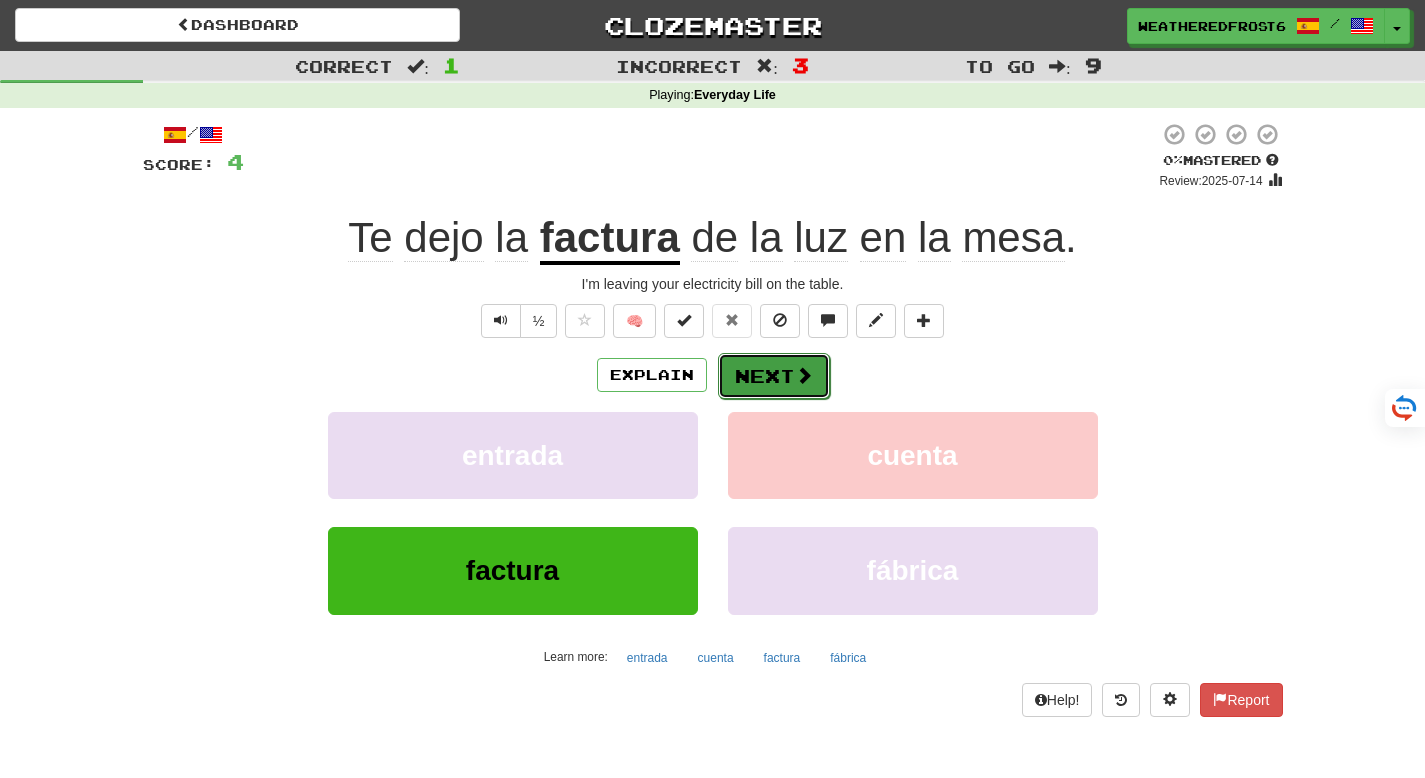 click on "Next" at bounding box center [774, 376] 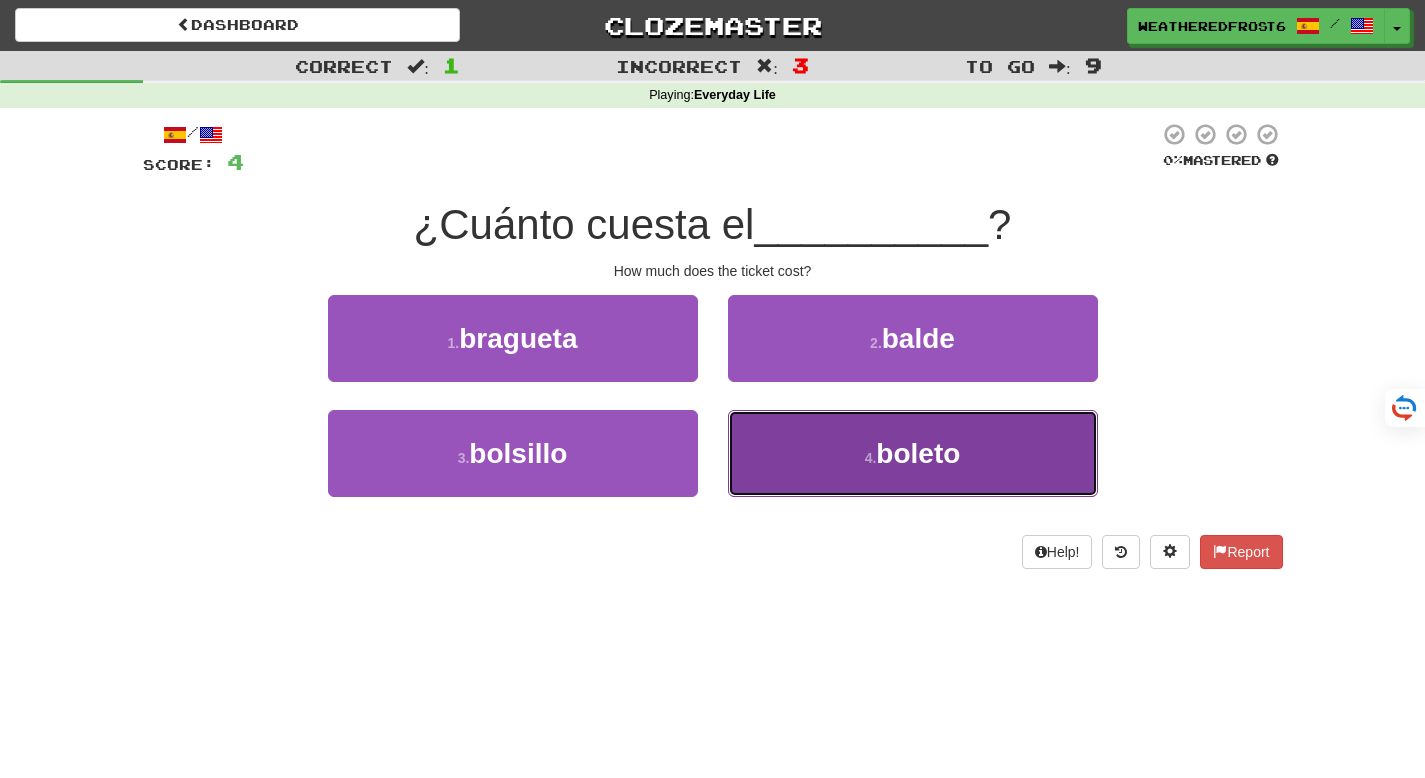 click on "4 .  boleto" at bounding box center (913, 453) 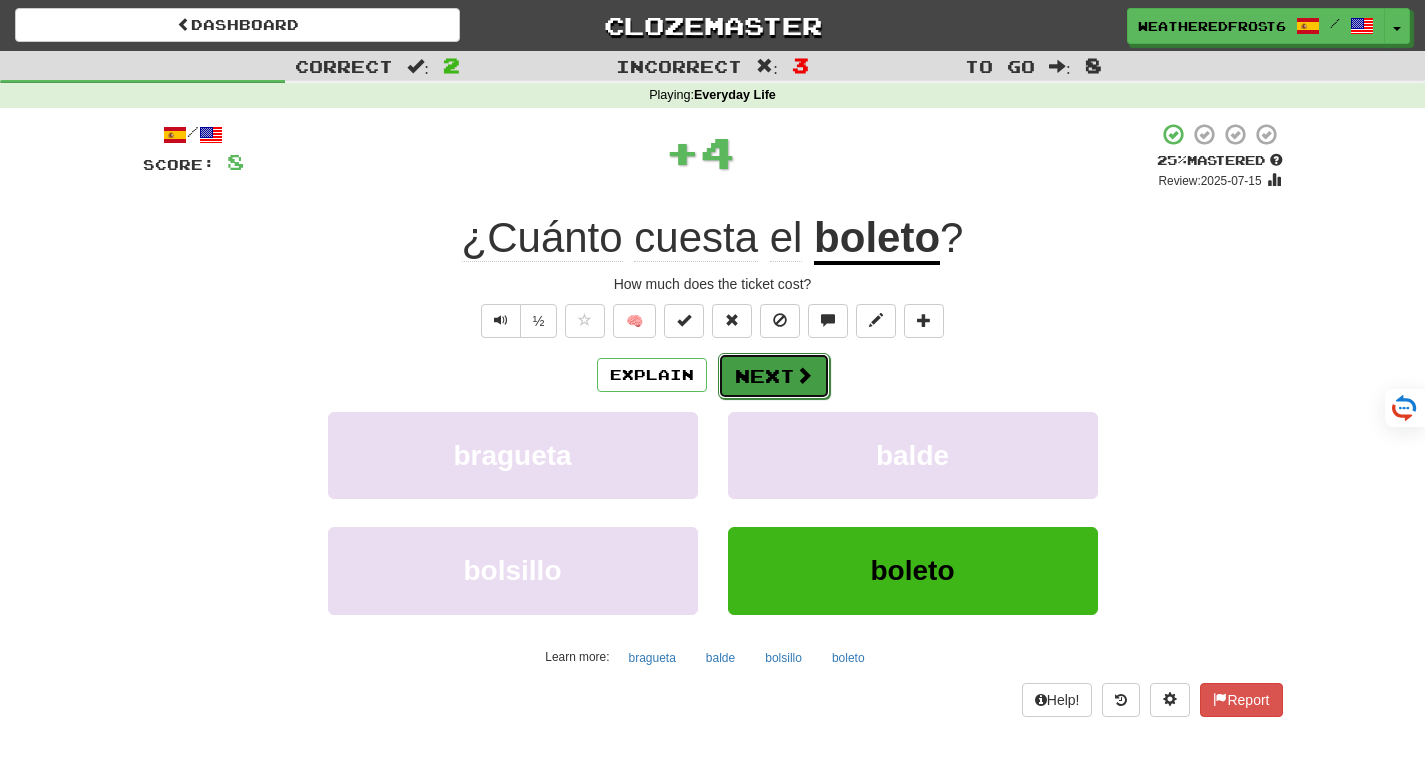 click on "Next" at bounding box center (774, 376) 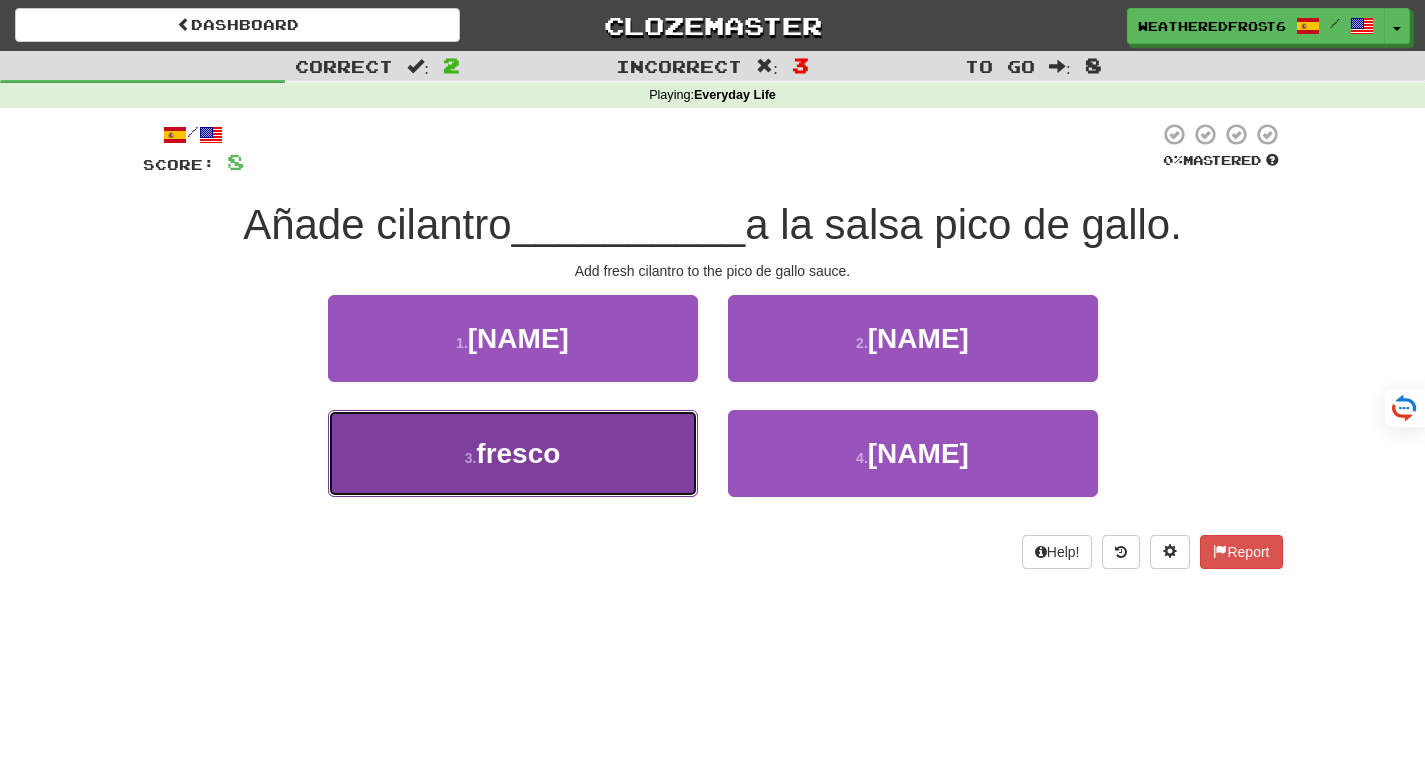 click on "3 .  fresco" at bounding box center (513, 453) 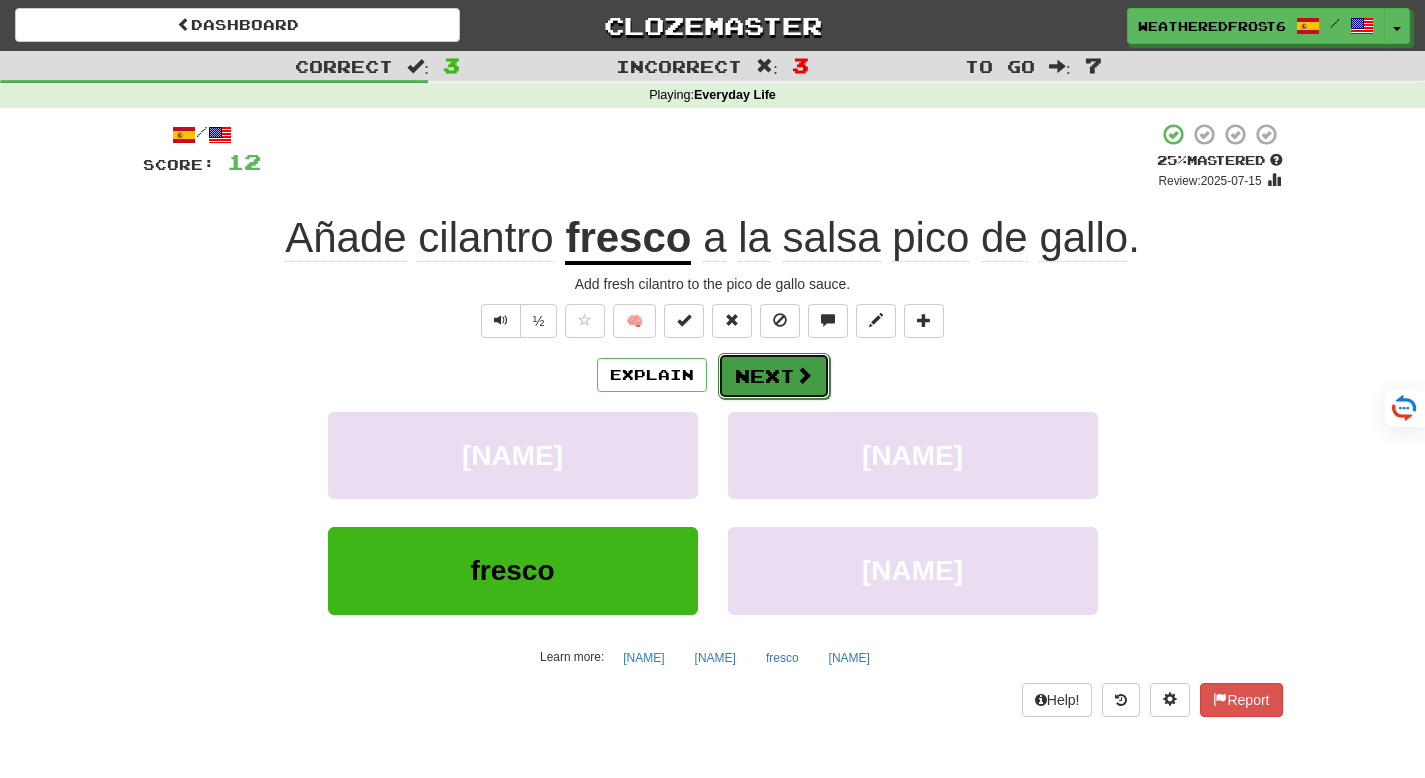 click at bounding box center [804, 375] 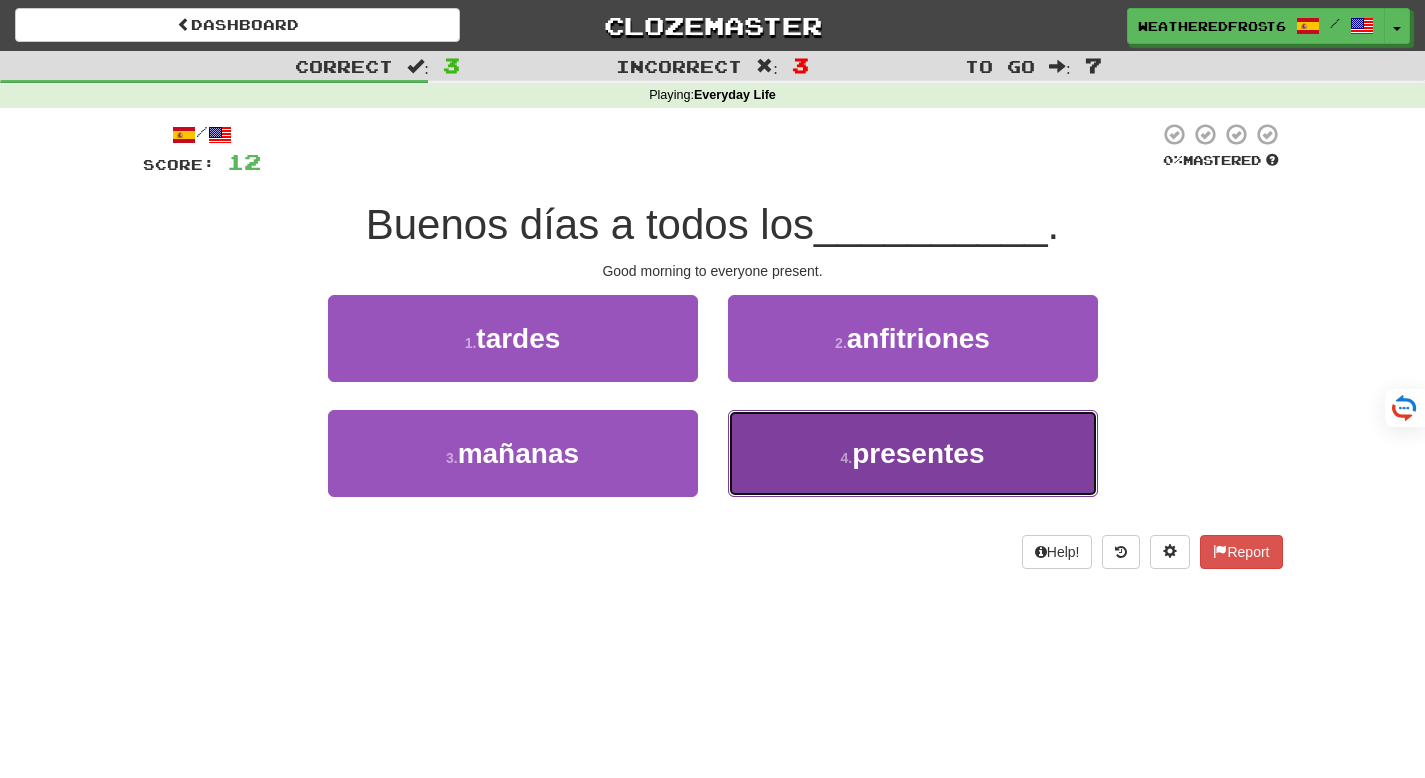 click on "presentes" at bounding box center (918, 453) 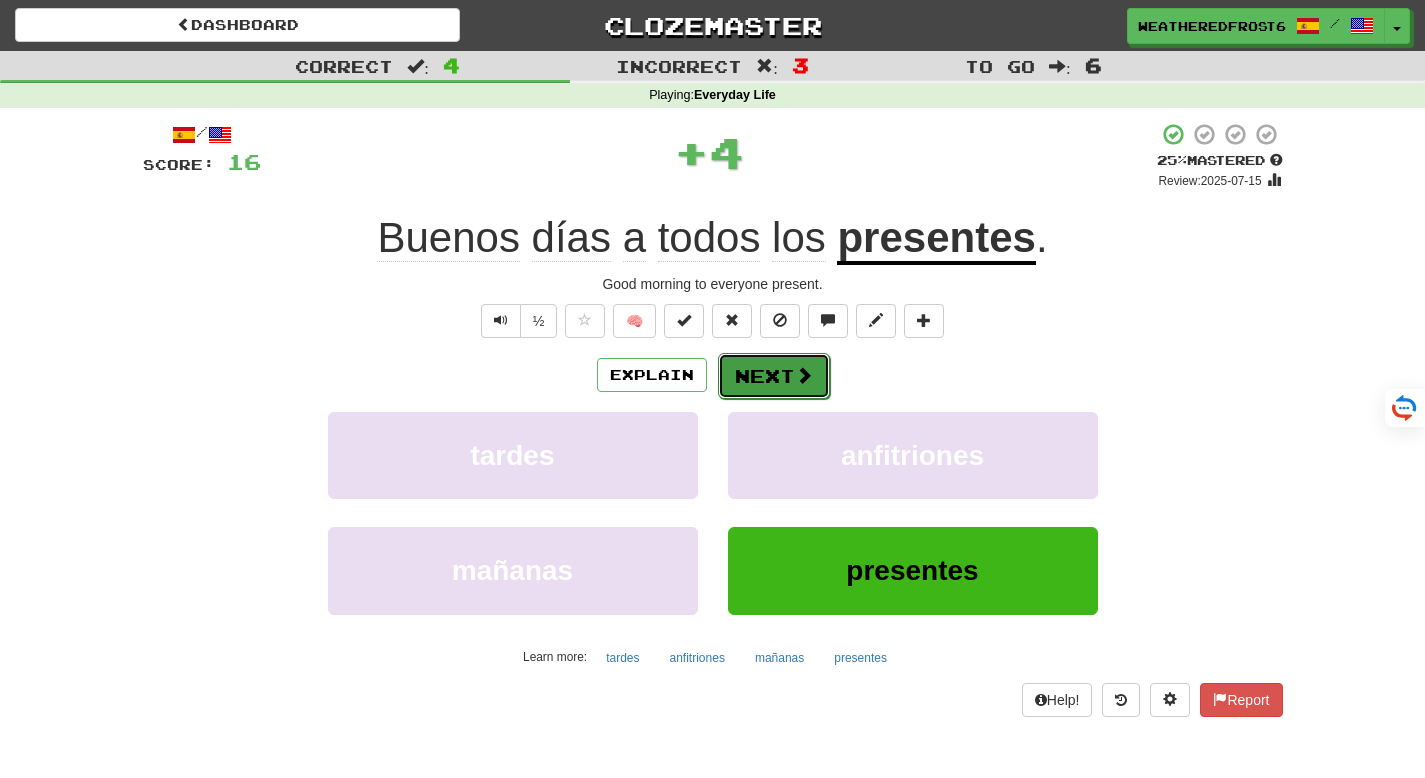 click on "Next" at bounding box center [774, 376] 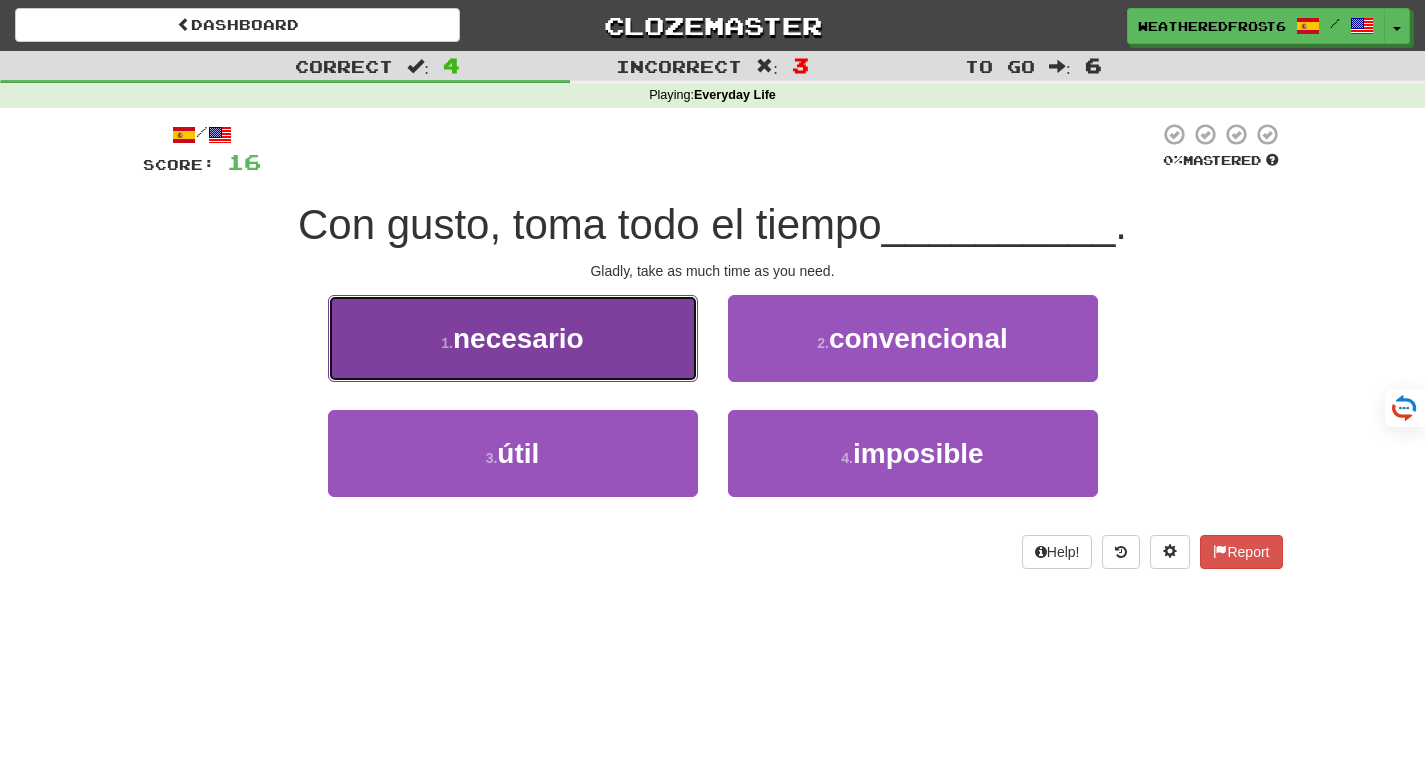 click on "1 .  necesario" at bounding box center (513, 338) 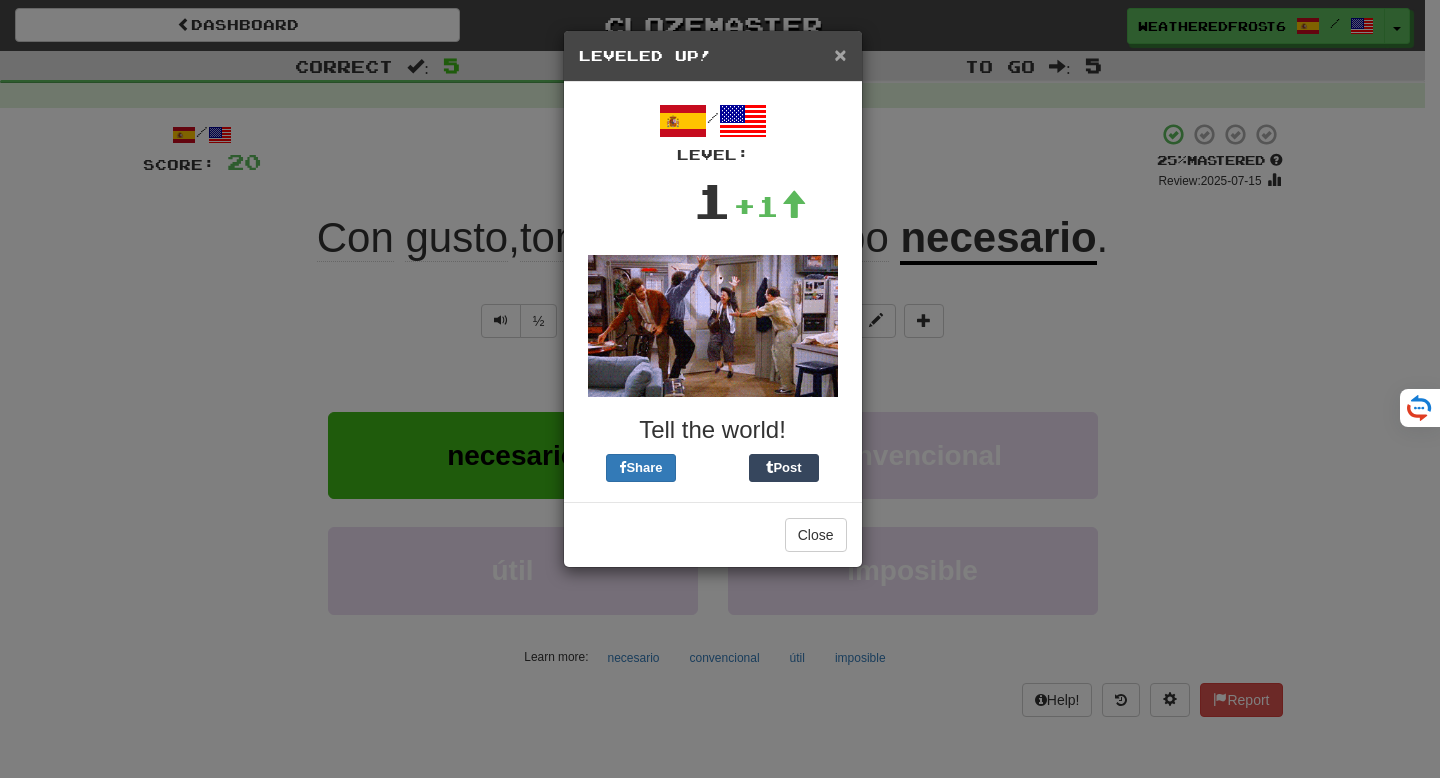 click on "×" at bounding box center [840, 54] 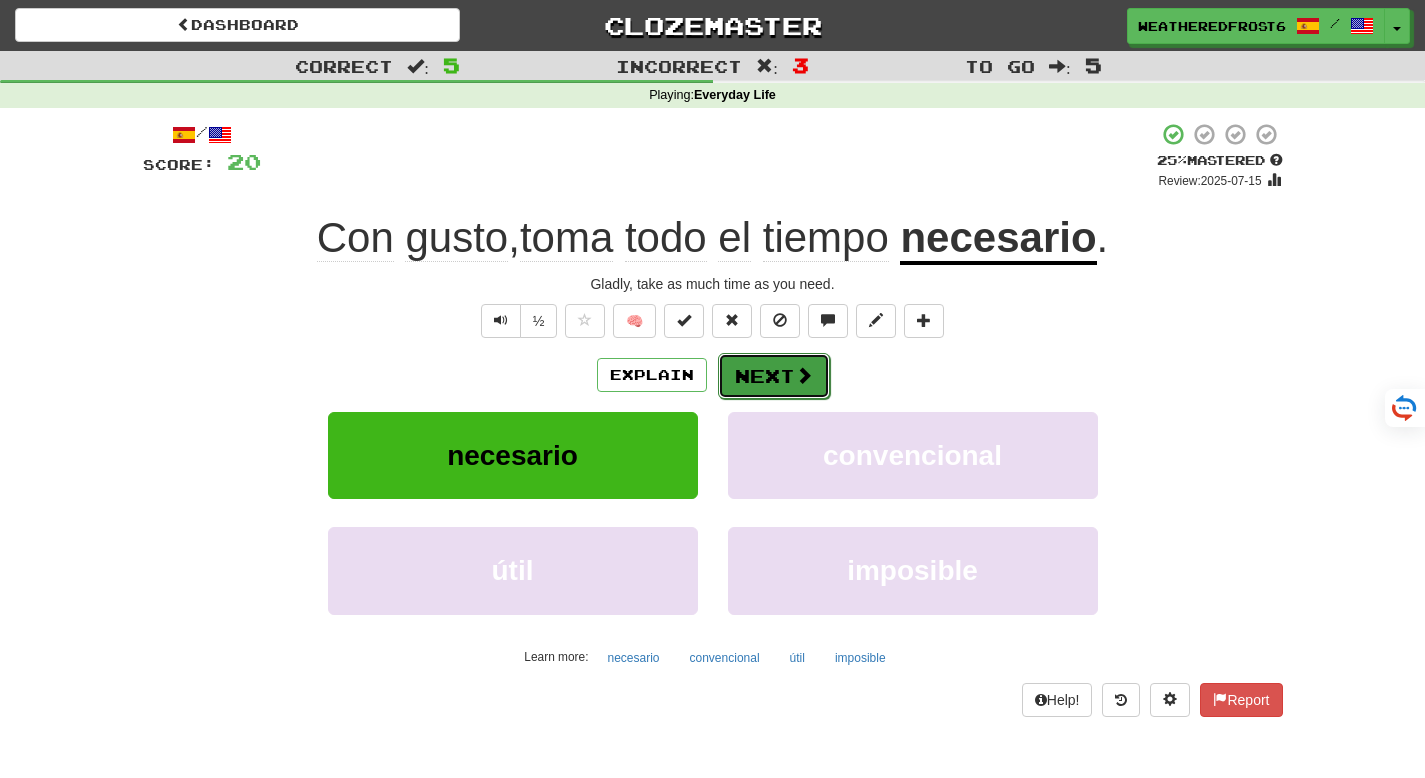 click on "Next" at bounding box center (774, 376) 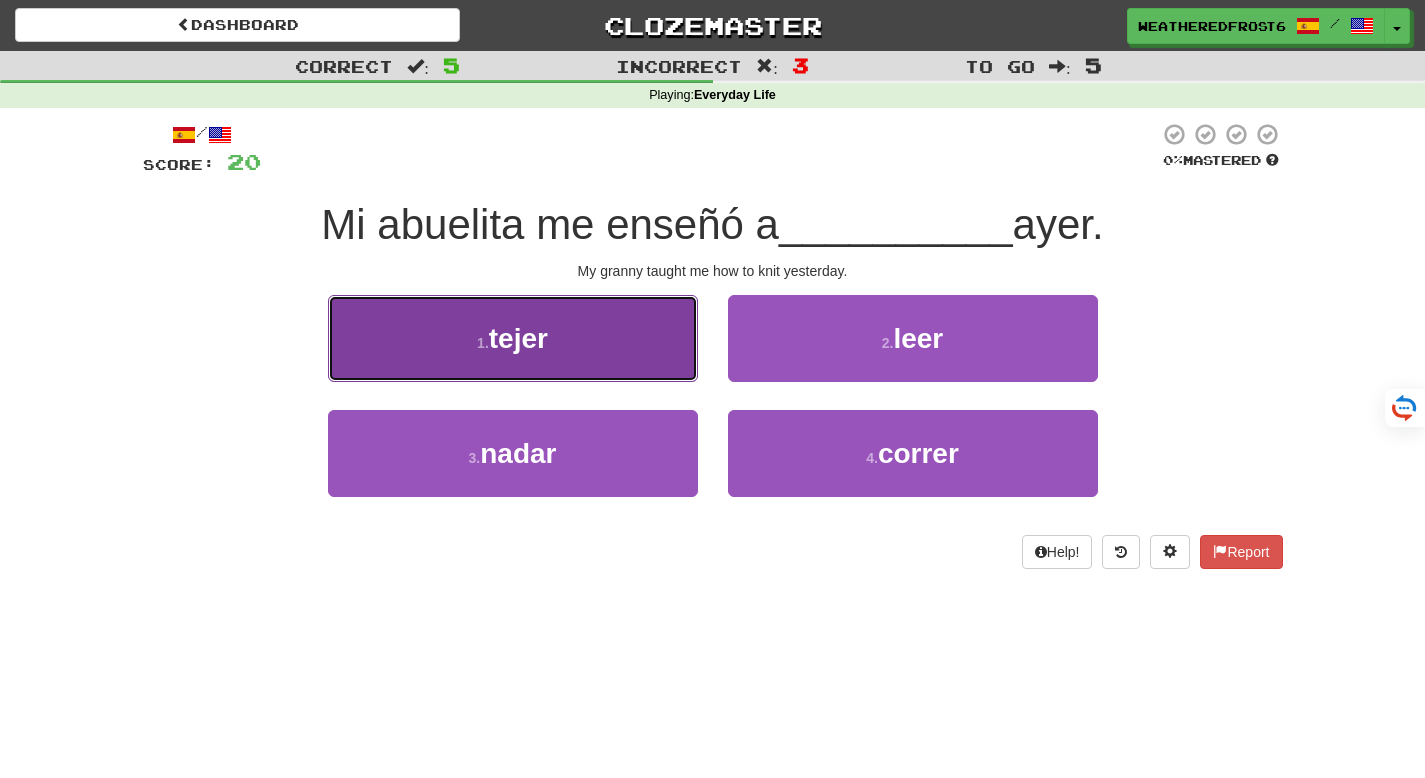 click on "1 .  tejer" at bounding box center (513, 338) 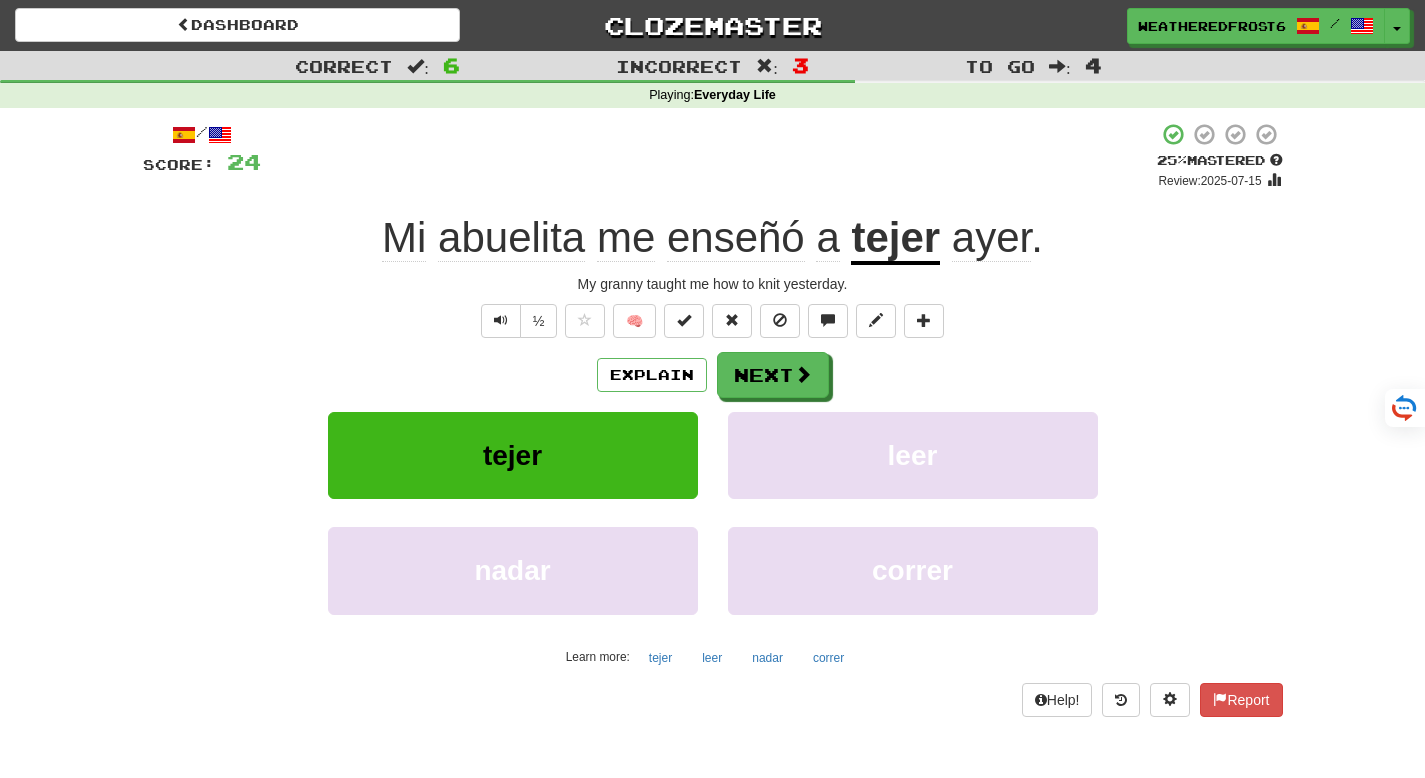click on "tejer" at bounding box center [895, 239] 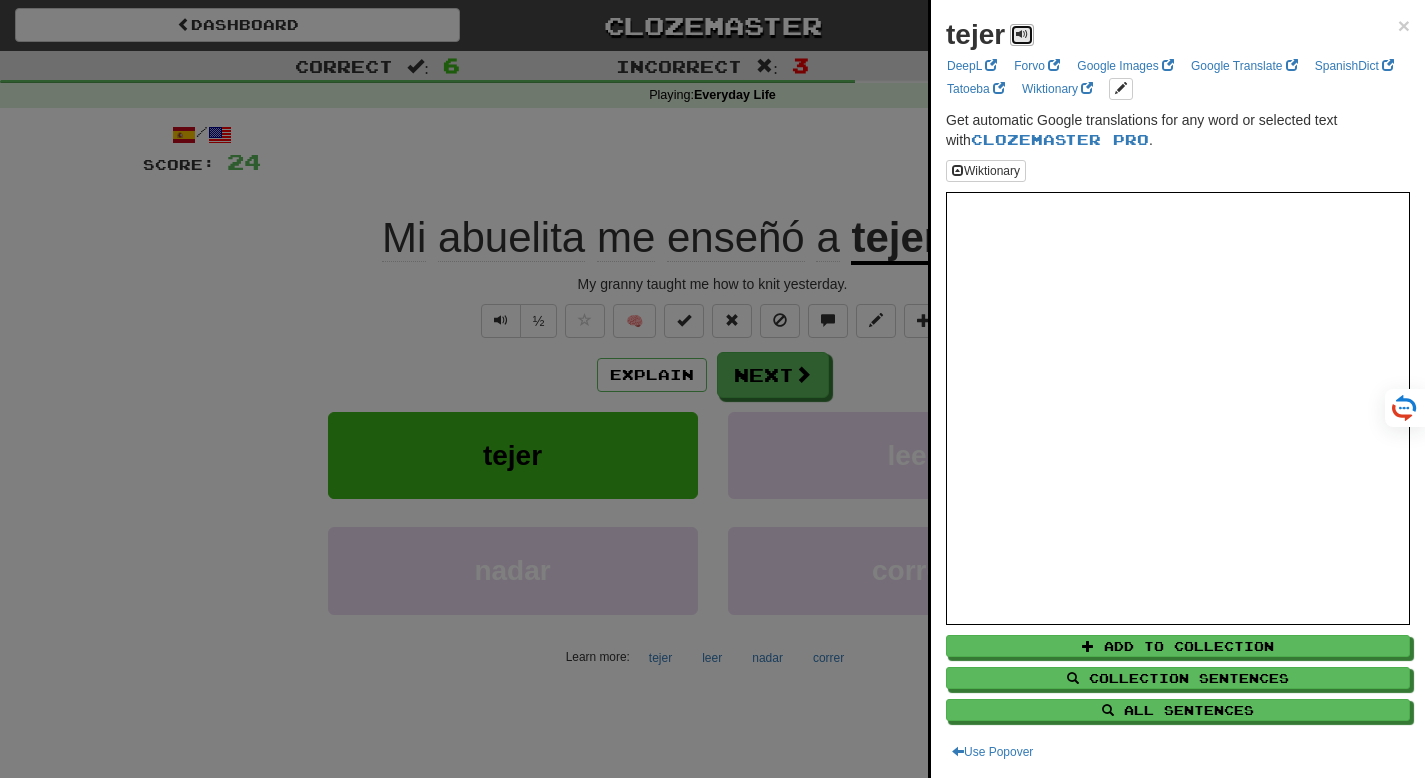 click at bounding box center [1022, 34] 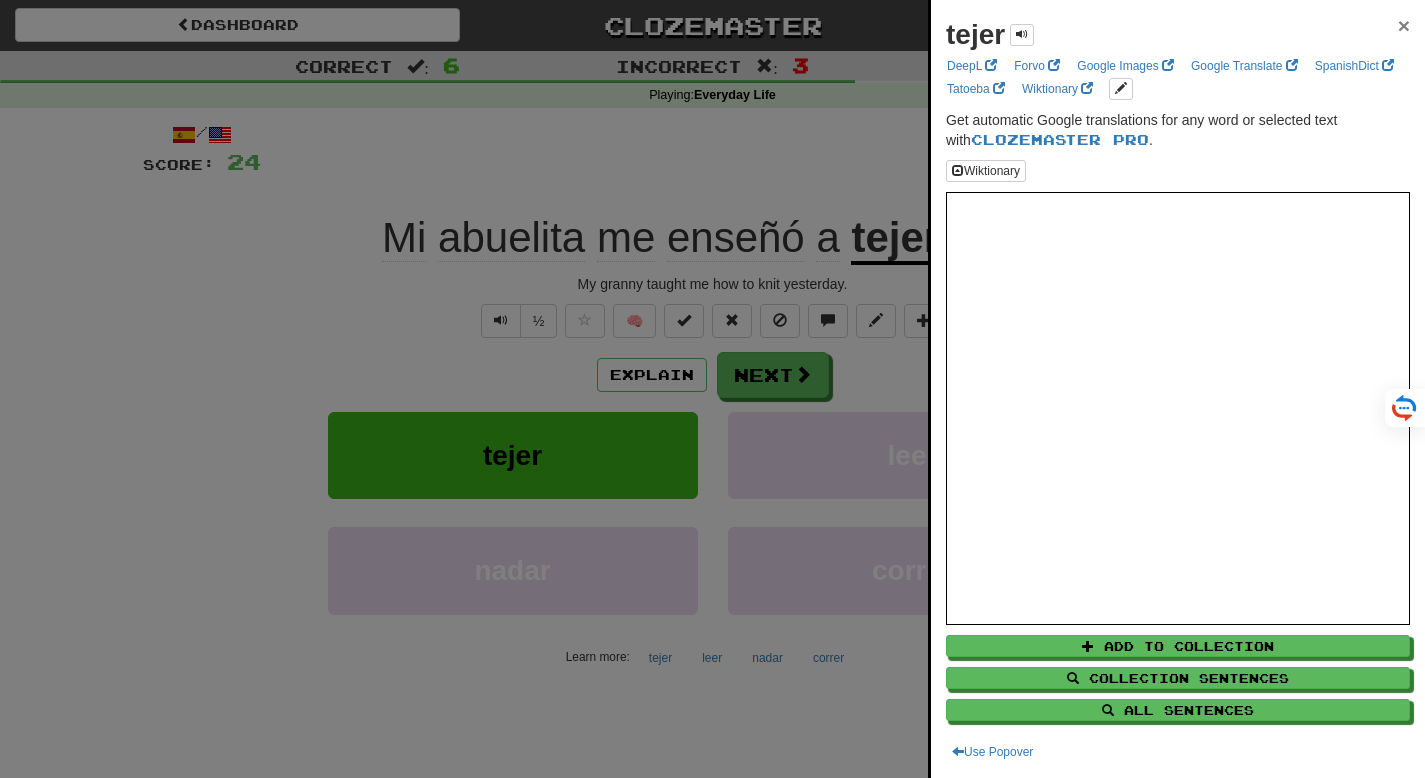 click on "×" at bounding box center [1404, 25] 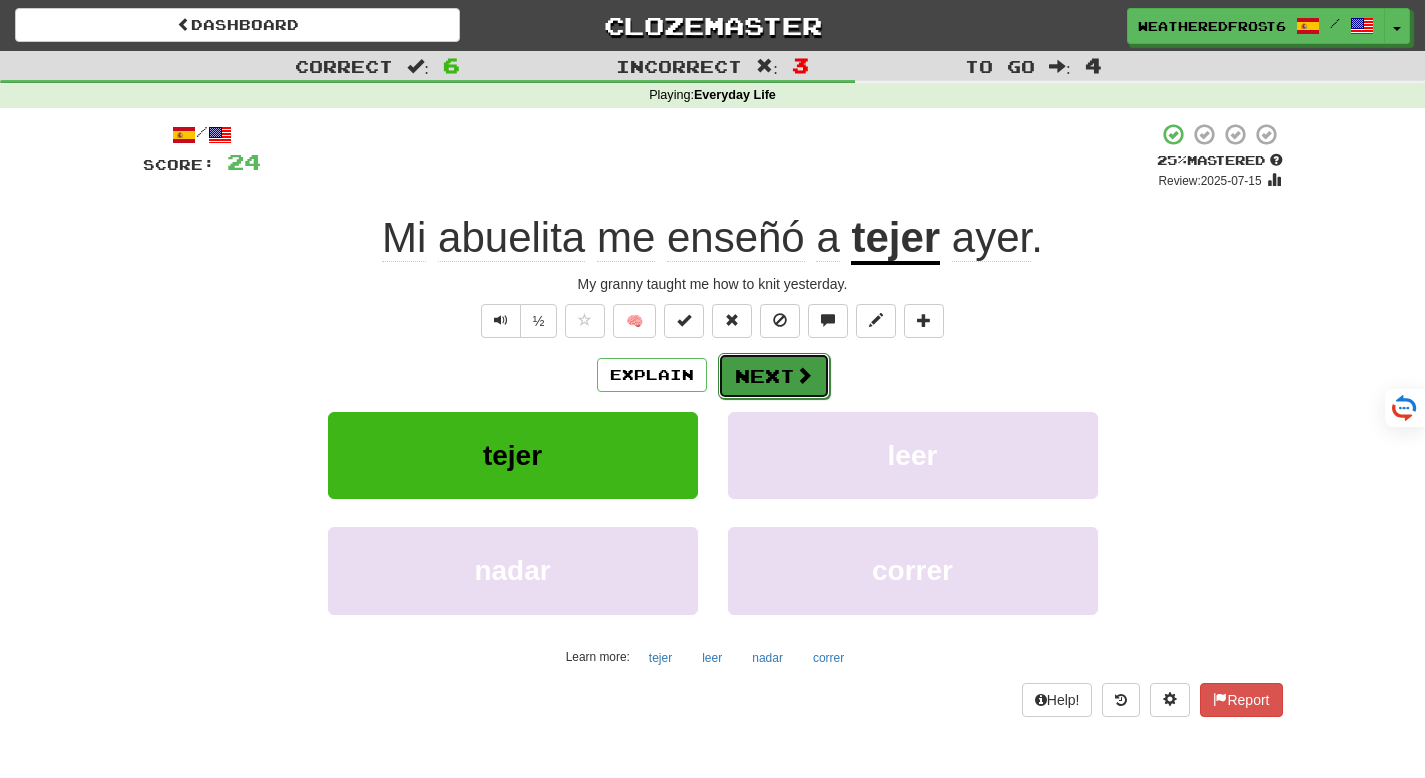 click on "Next" at bounding box center (774, 376) 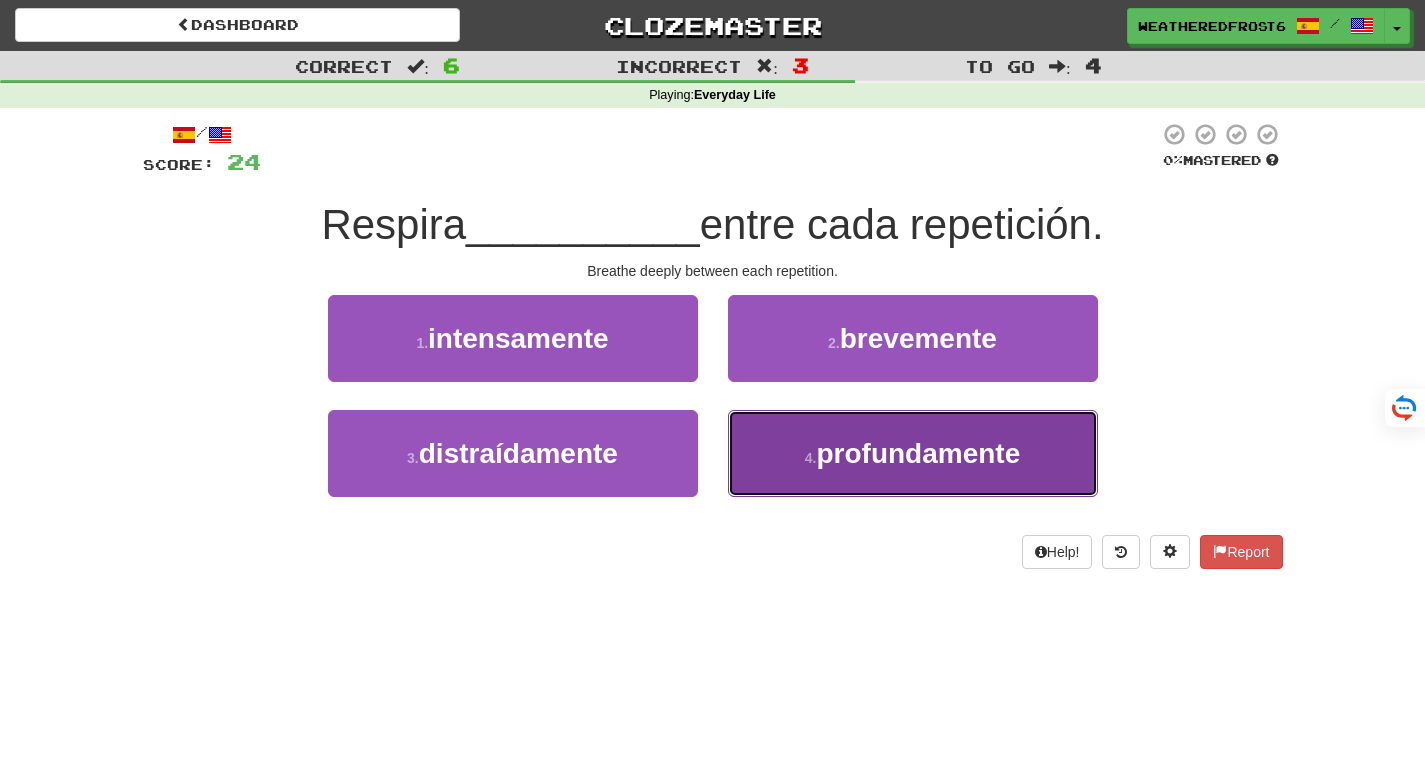 click on "profundamente" at bounding box center [918, 453] 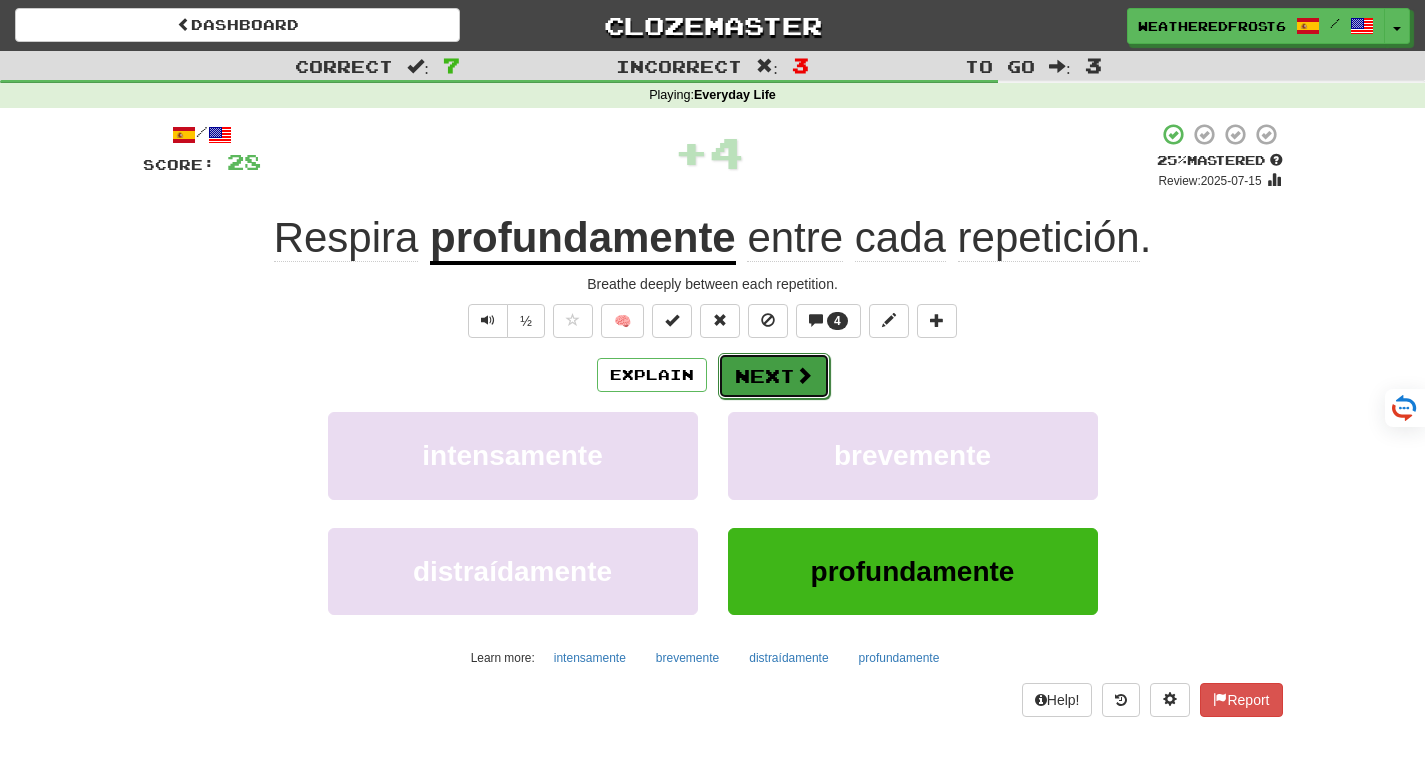 click on "Next" at bounding box center (774, 376) 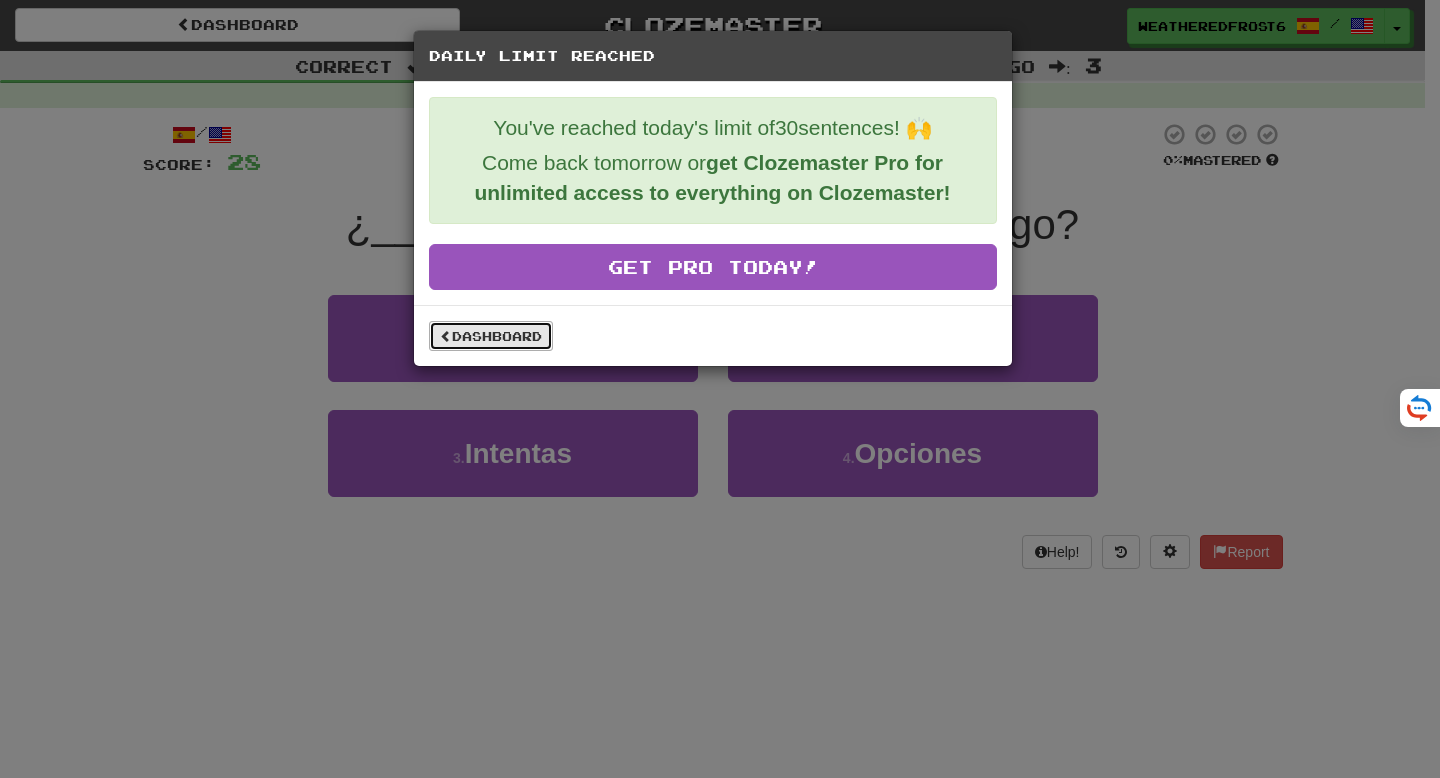 click on "Dashboard" at bounding box center (491, 336) 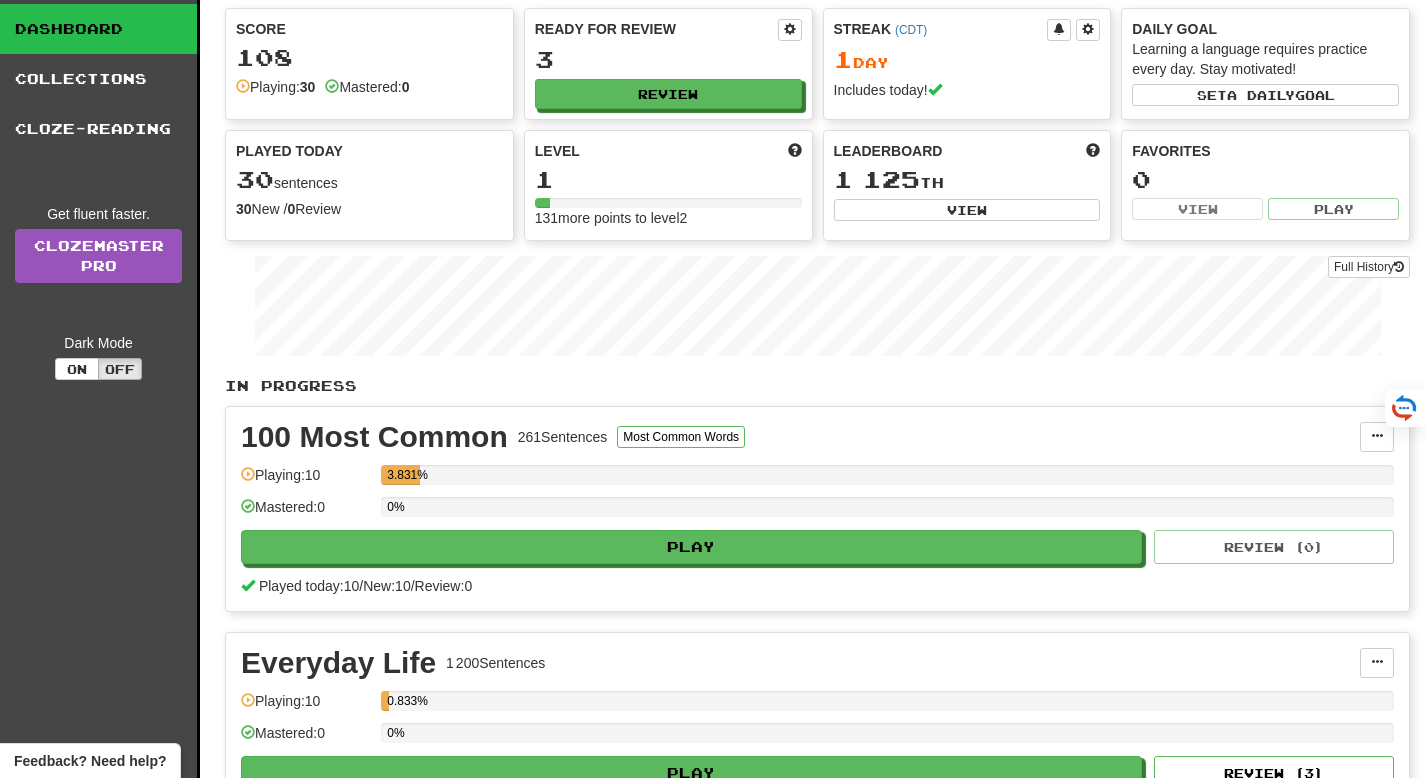scroll, scrollTop: 0, scrollLeft: 0, axis: both 